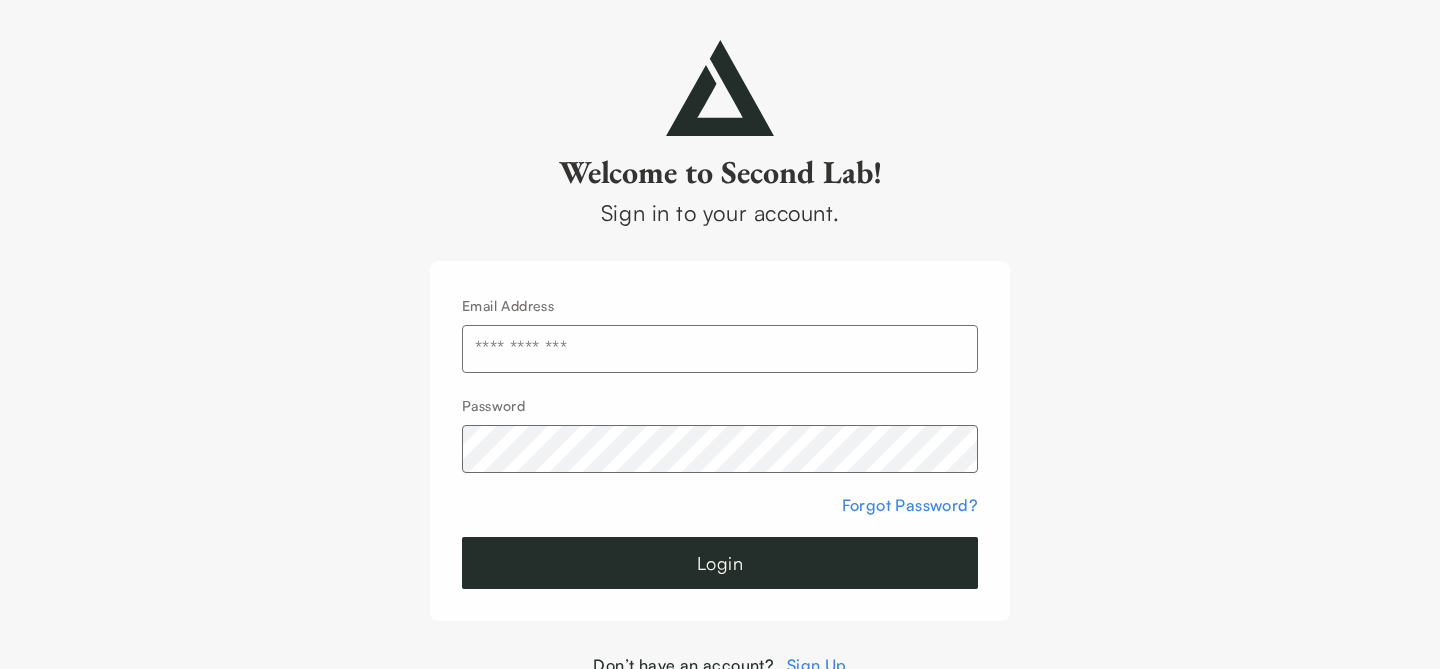 scroll, scrollTop: 0, scrollLeft: 0, axis: both 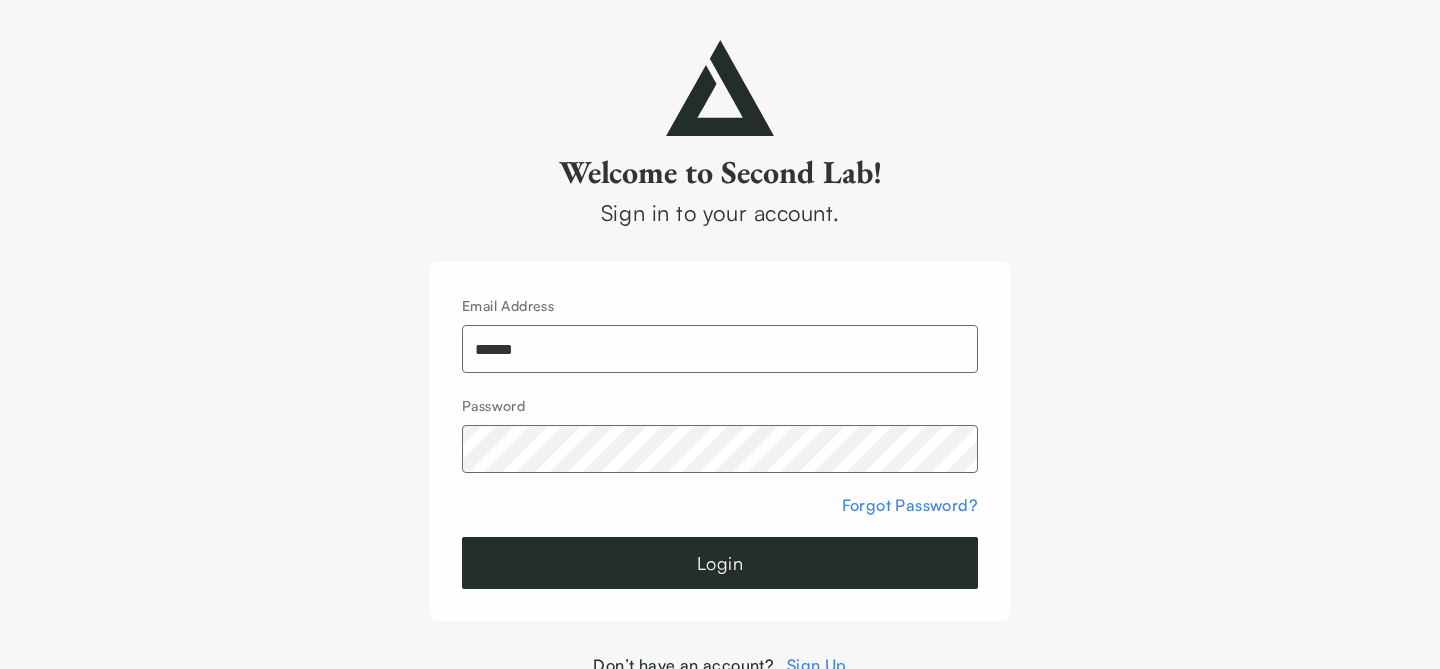 type on "**********" 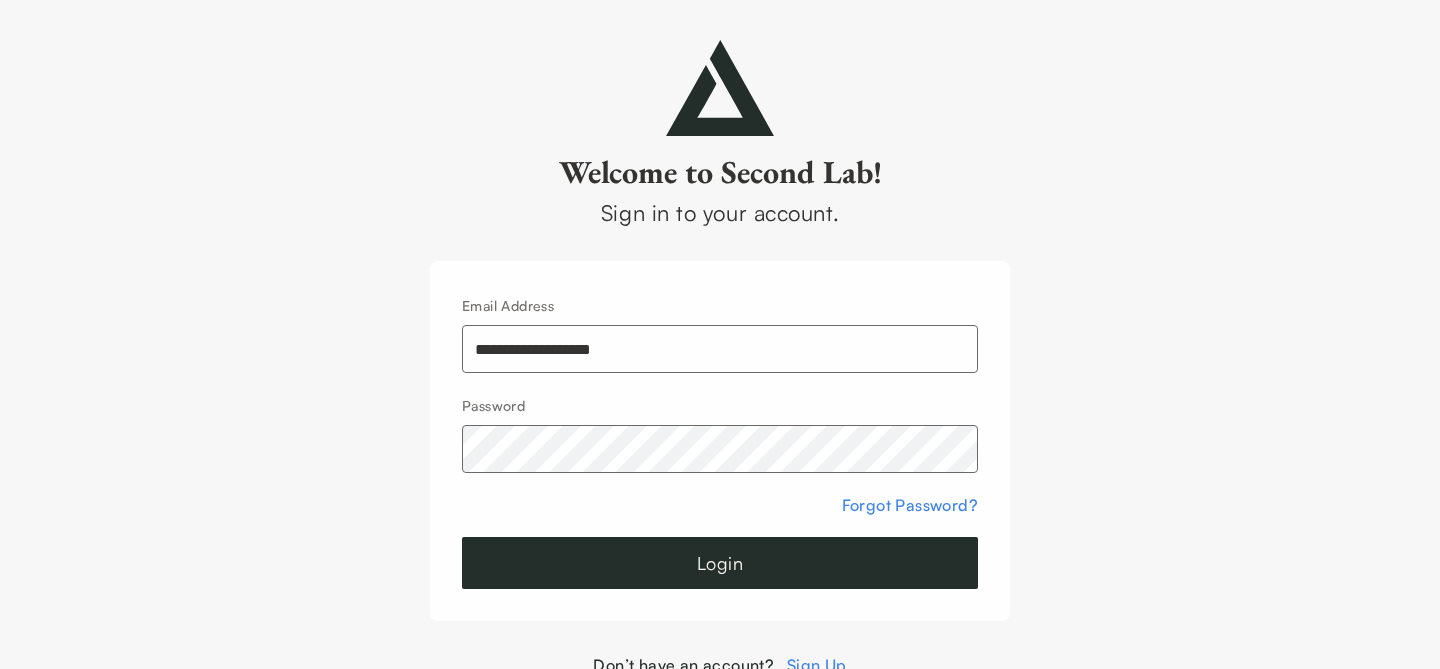 click on "Login" at bounding box center [720, 563] 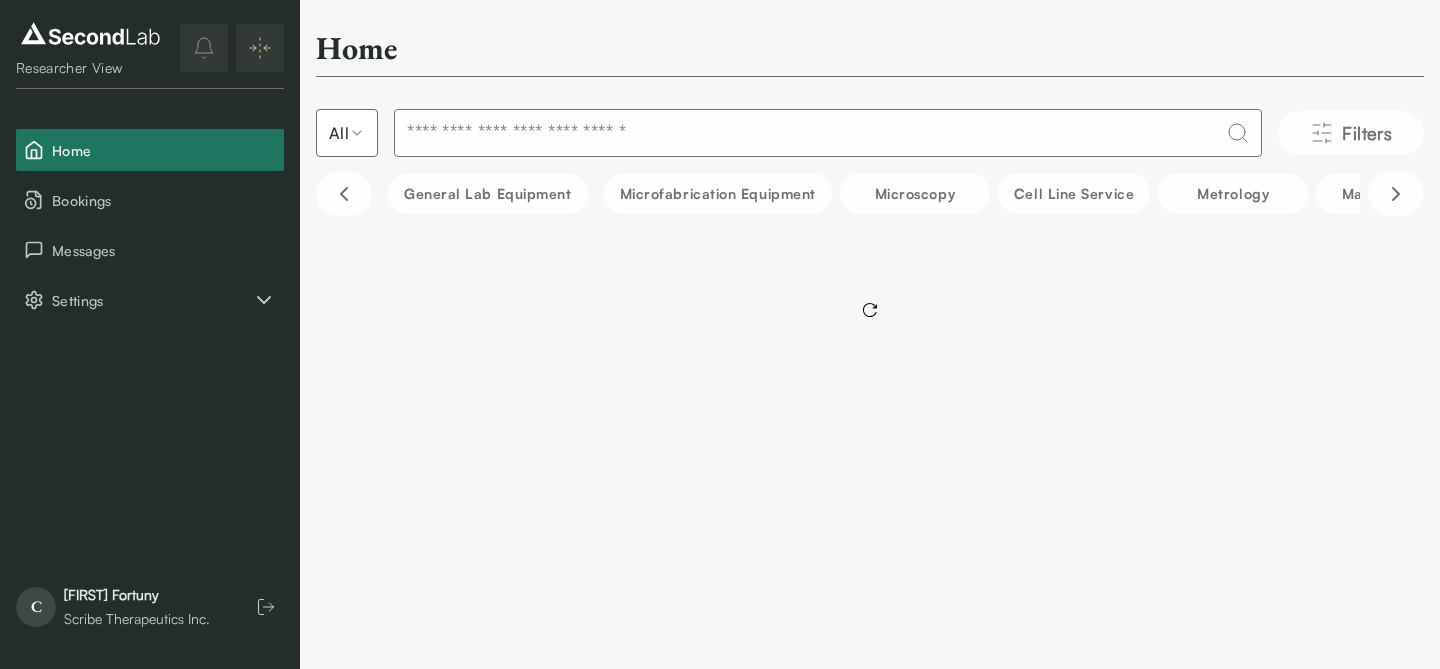 scroll, scrollTop: 0, scrollLeft: 0, axis: both 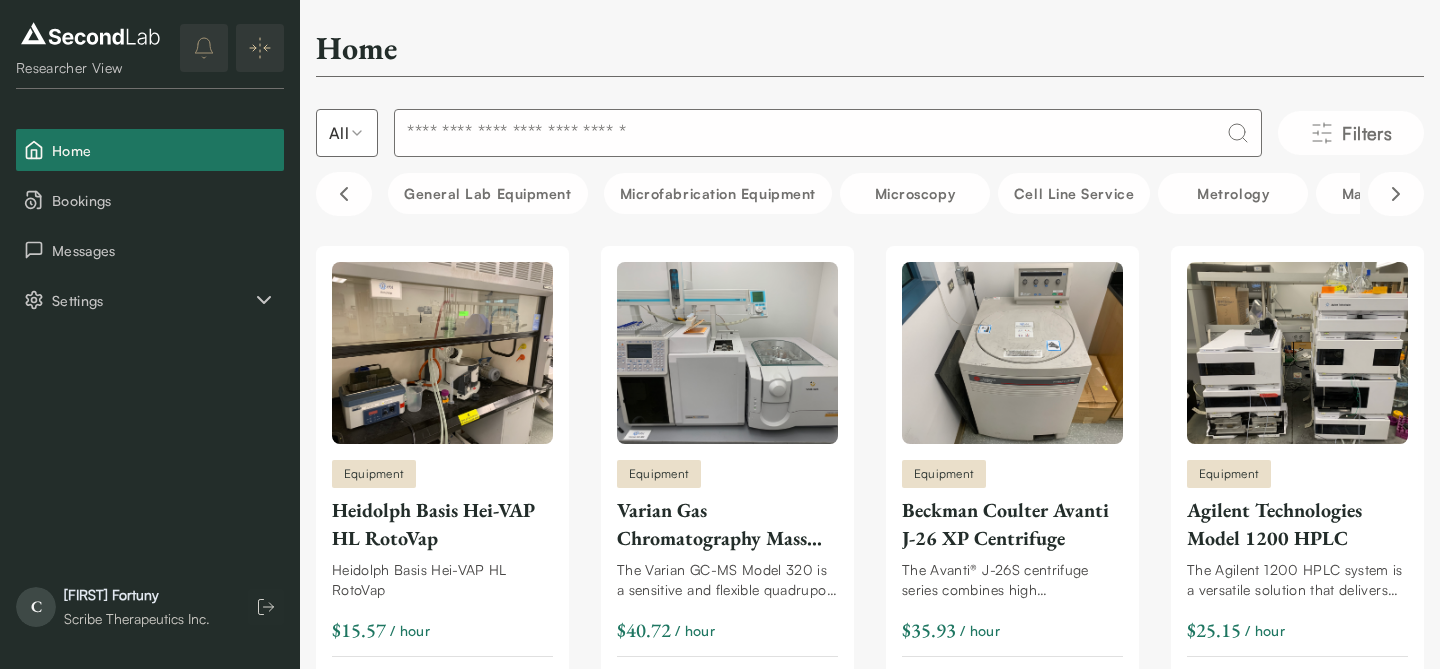 click at bounding box center (828, 133) 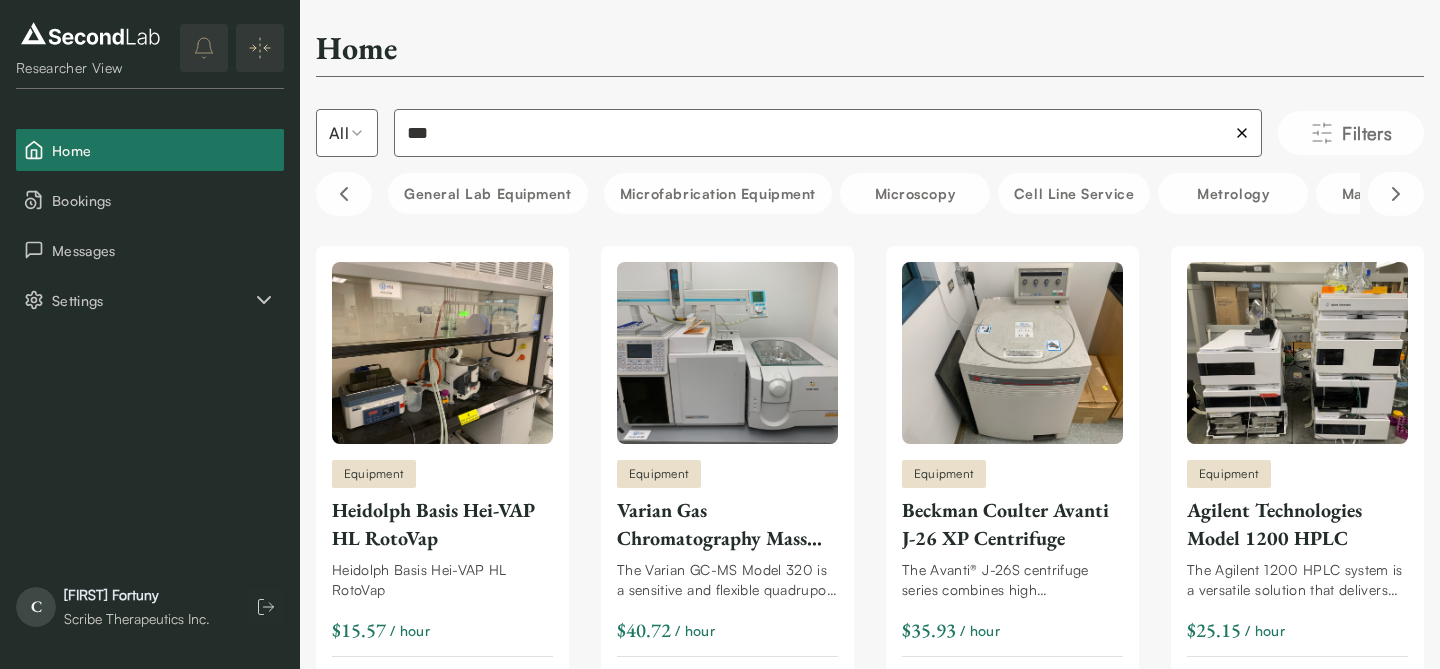 type on "***" 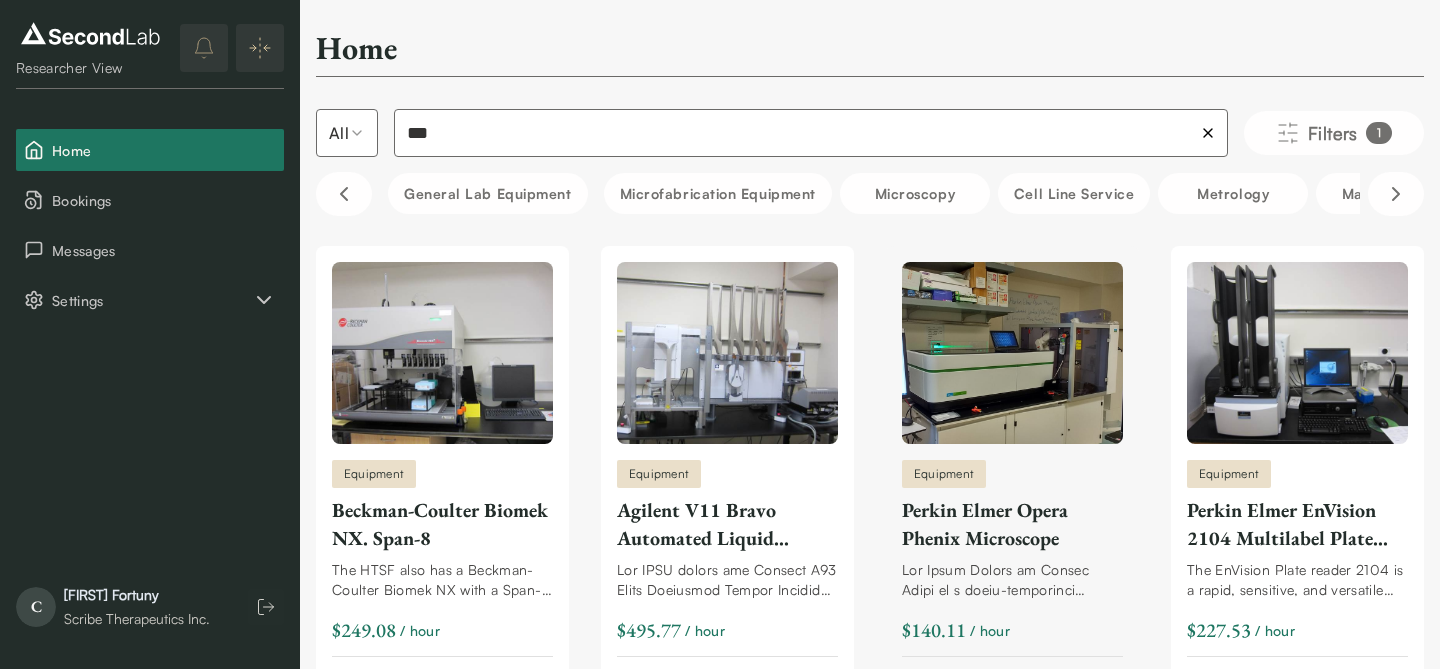 click on "Perkin Elmer Opera Phenix Microscope" at bounding box center (1012, 524) 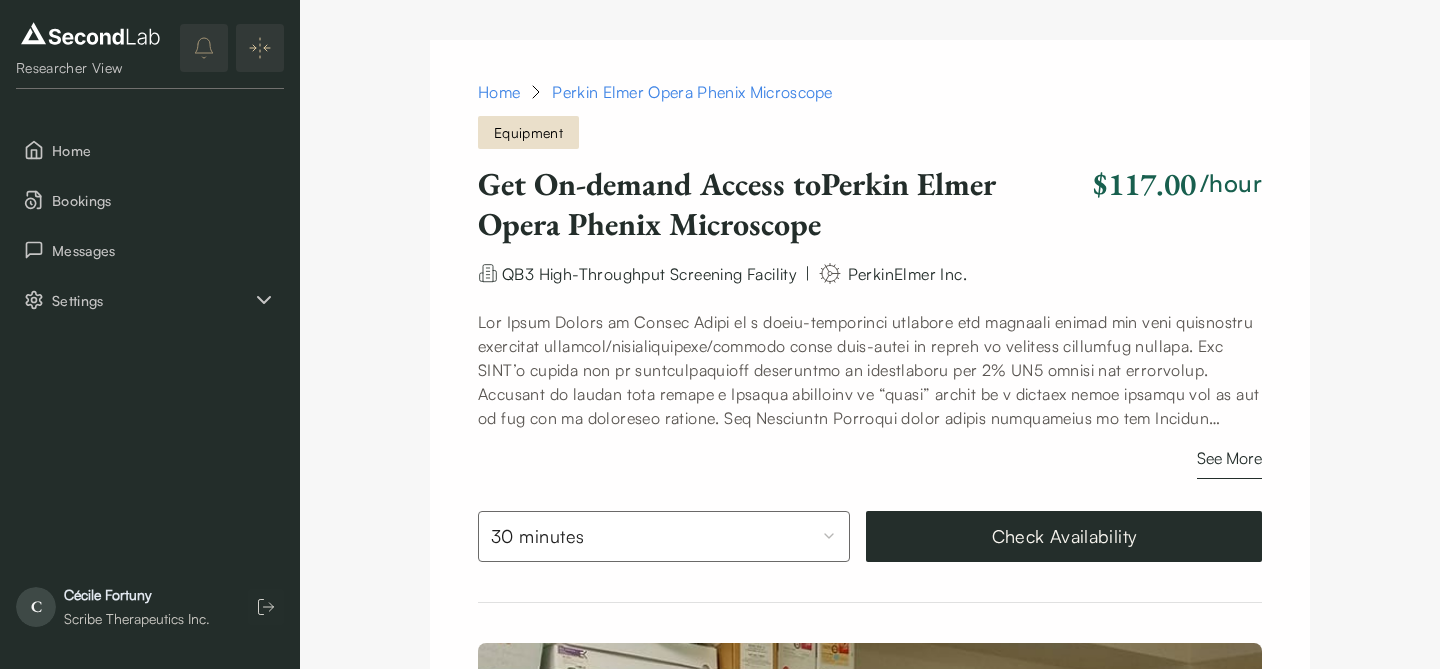 scroll, scrollTop: 0, scrollLeft: 0, axis: both 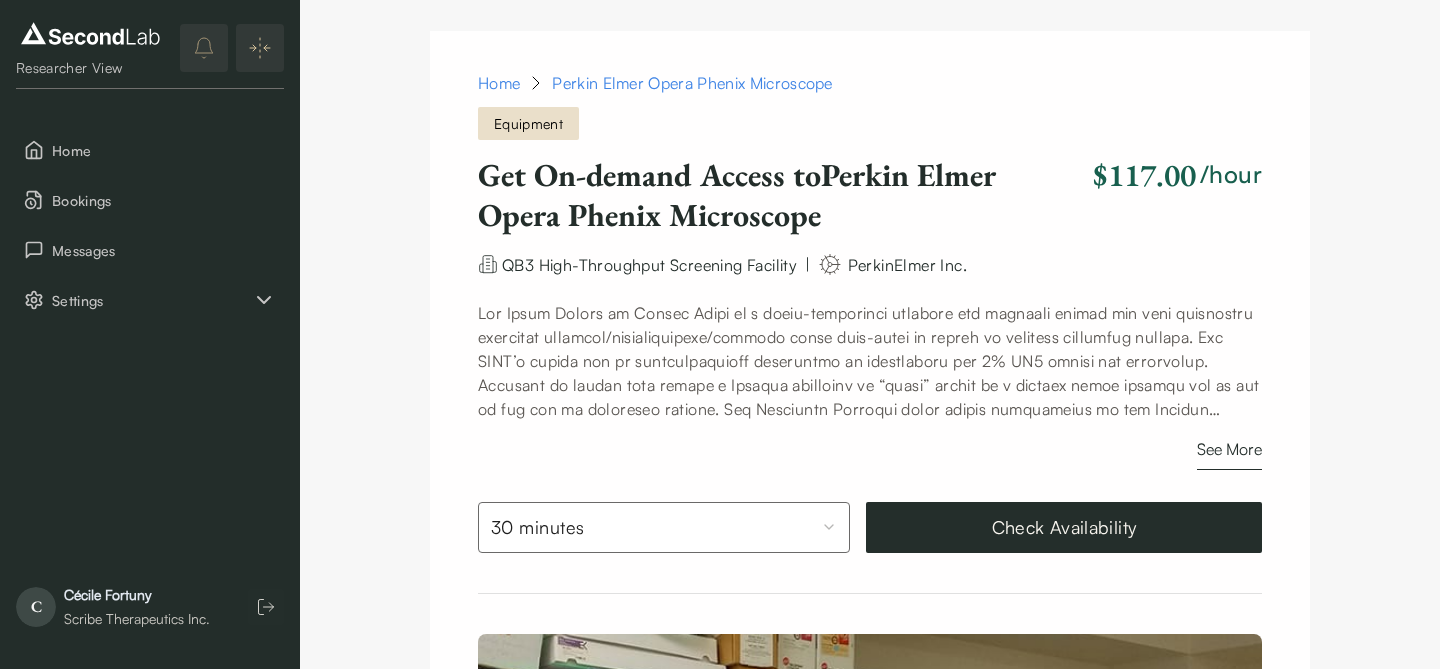 click on "SKIP TO CONTENT Researcher View Home Bookings Messages Settings CF Researcher View Home Bookings Messages Settings C Cécile   Fortuny Scribe Therapeutics Inc. Home Perkin Elmer Opera Phenix Microscope Equipment Home Perkin Elmer Opera Phenix Microscope Get On-demand Access to  Perkin Elmer Opera Phenix Microscope $117.00 /hour Check Availability Get On-demand Access to  Perkin Elmer Opera Phenix Microscope   $117.00 /hour QB3 High-Throughput Screening Facility |   PerkinElmer Inc. See More 30 minutes Check Availability See all Access Guideline NOTE: Access to UC Berkeley facilities and services requires prior university approval which takes as little as 24 hours. Select "Request Access" button to begin the process and contact  support@example.com  with any questions. Each user must complete instrument-specific training before using the instrumentation. See listing descriptions for more details. See More FAQs Lab rules Lab Information QB3 High-Throughput Screening Facility University of California, Berkeley" at bounding box center [720, 1394] 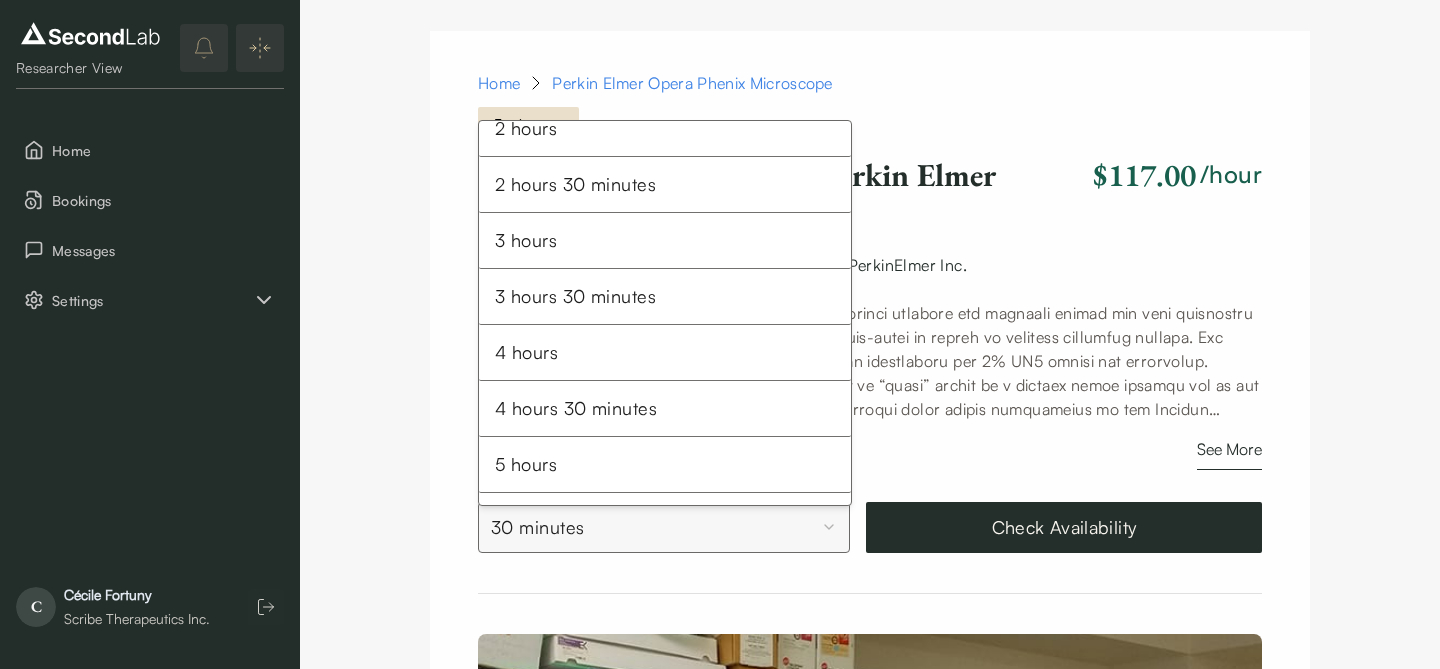 scroll, scrollTop: 417, scrollLeft: 0, axis: vertical 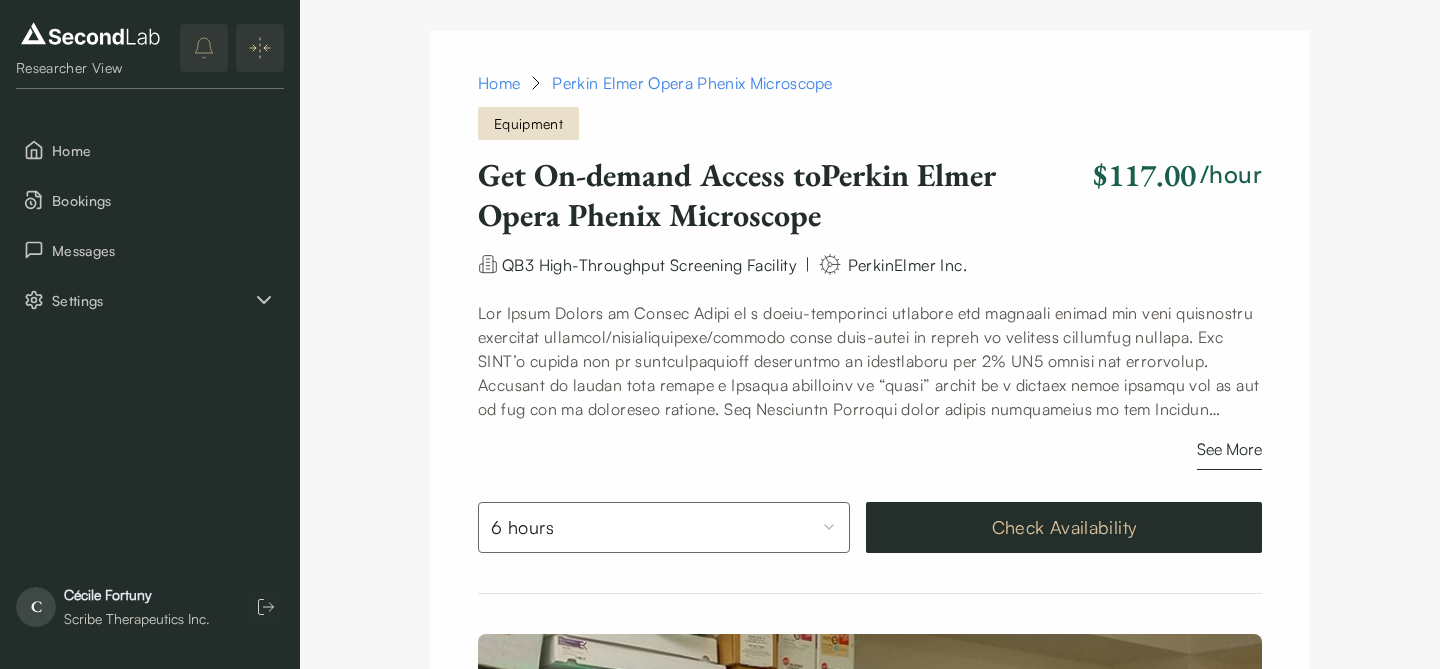 click on "Check Availability" at bounding box center [1064, 527] 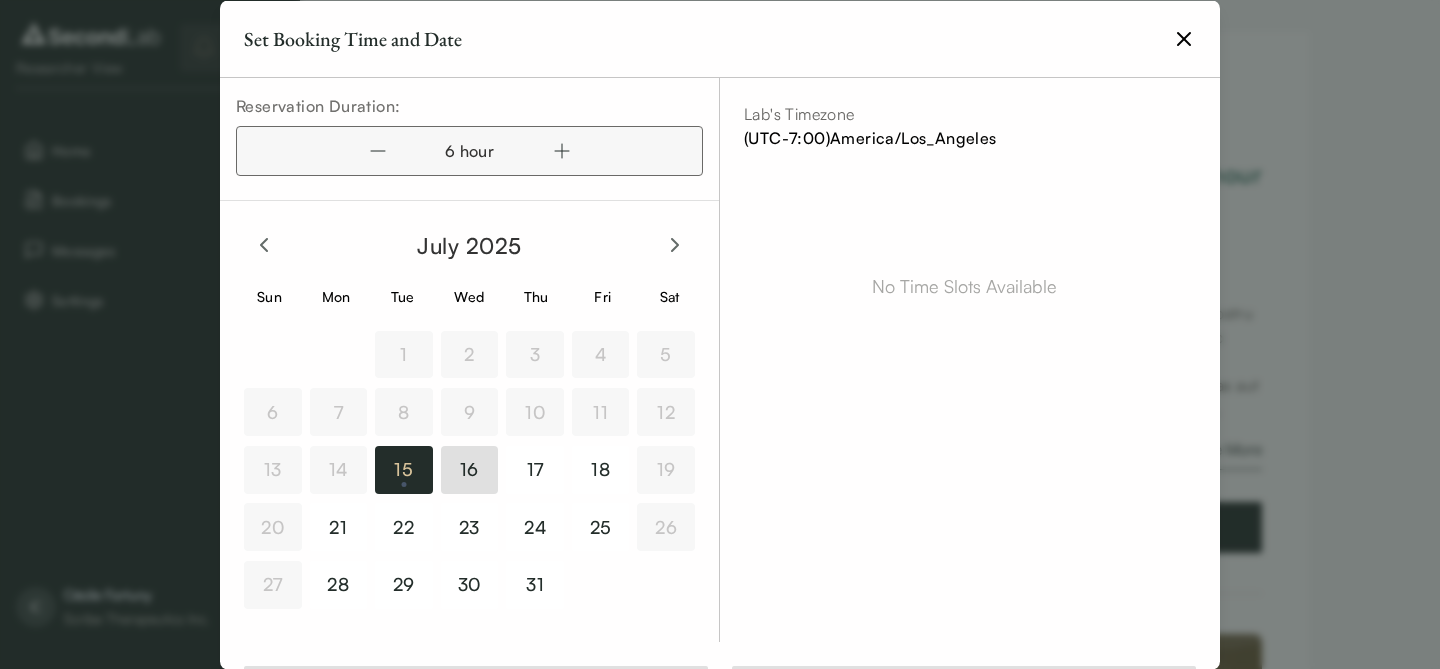 click on "16" at bounding box center (470, 469) 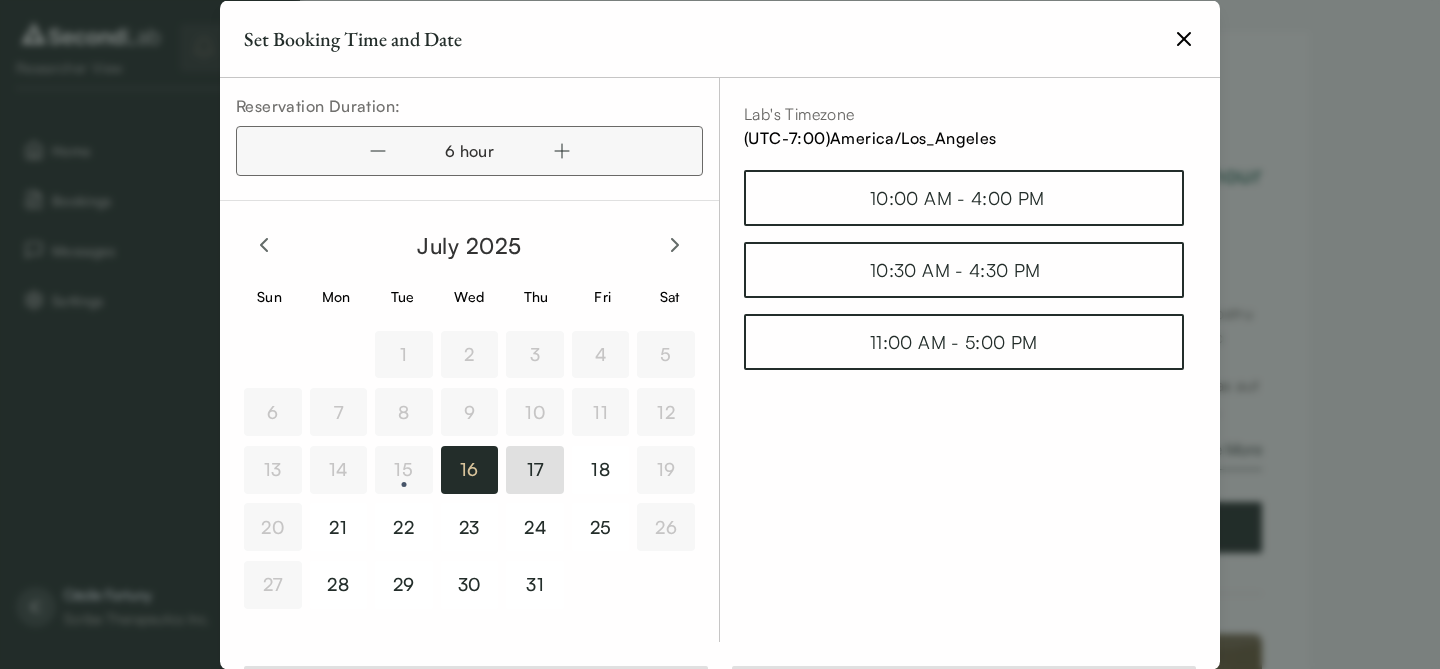 click on "17" at bounding box center [535, 469] 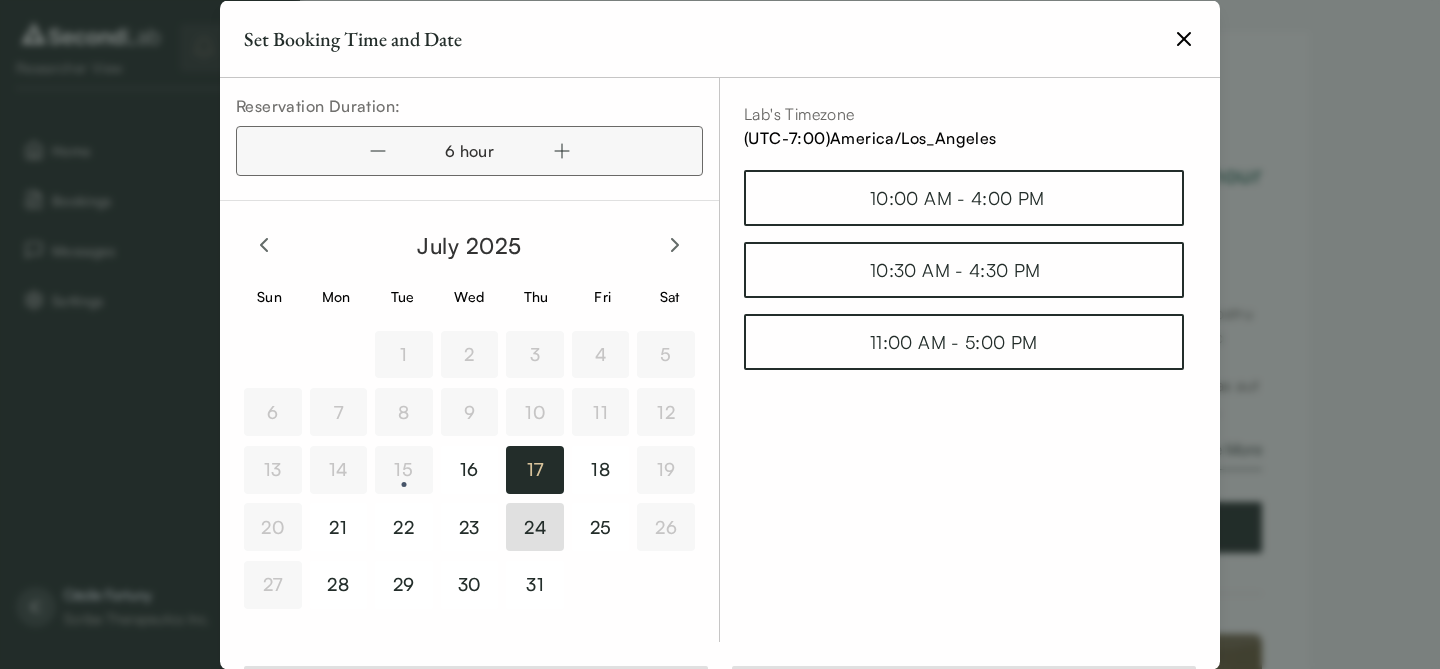 click on "24" at bounding box center [535, 527] 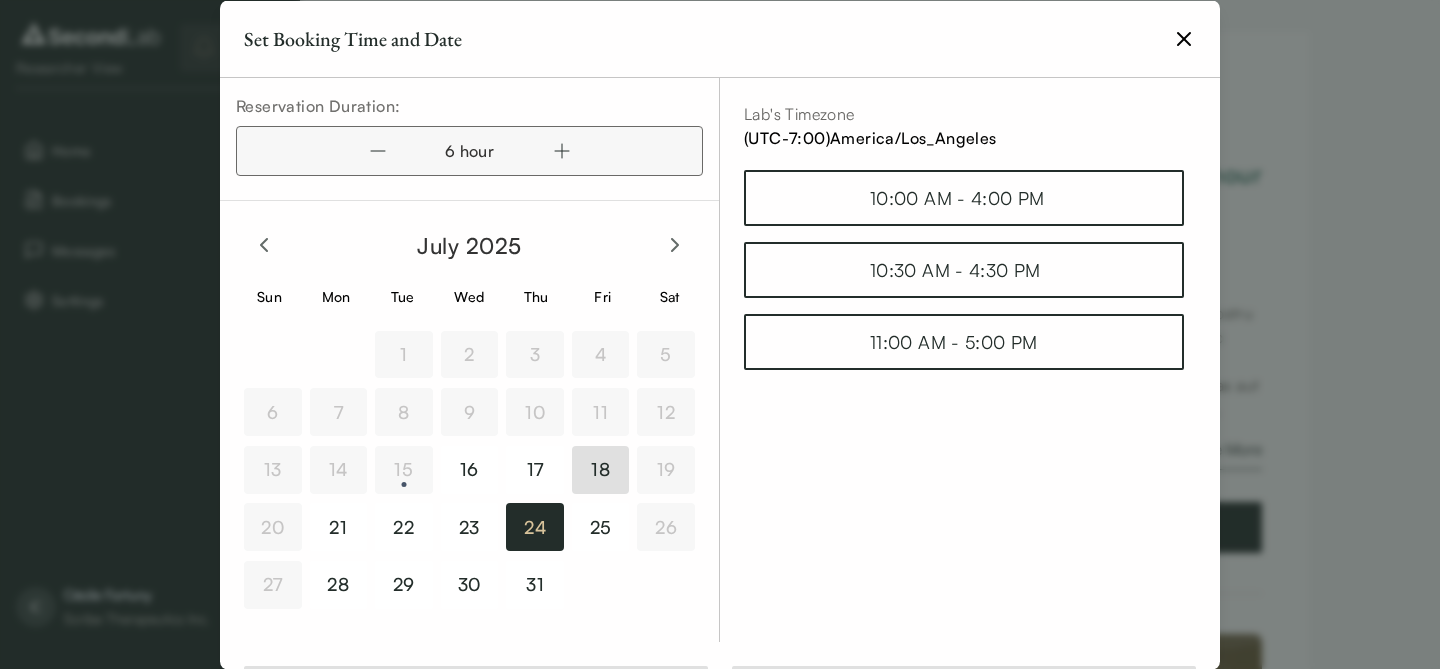 click on "18" at bounding box center [601, 469] 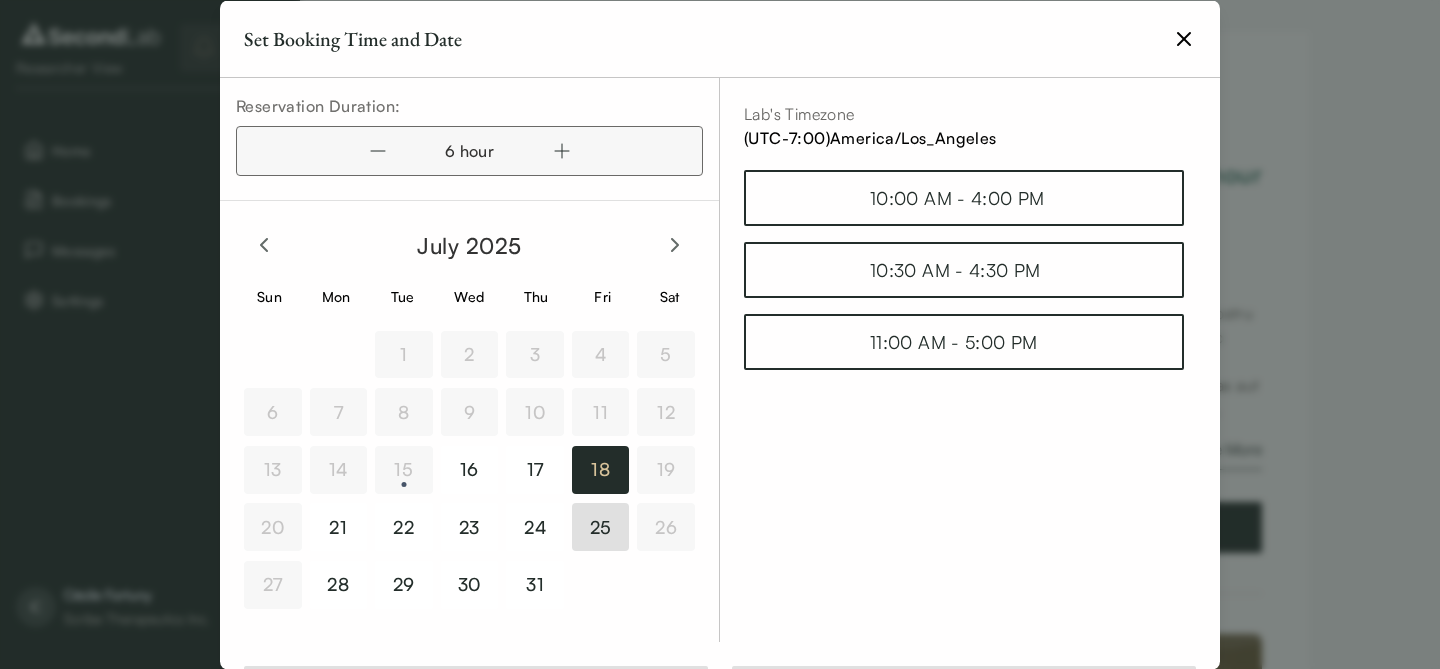 click on "25" at bounding box center [601, 527] 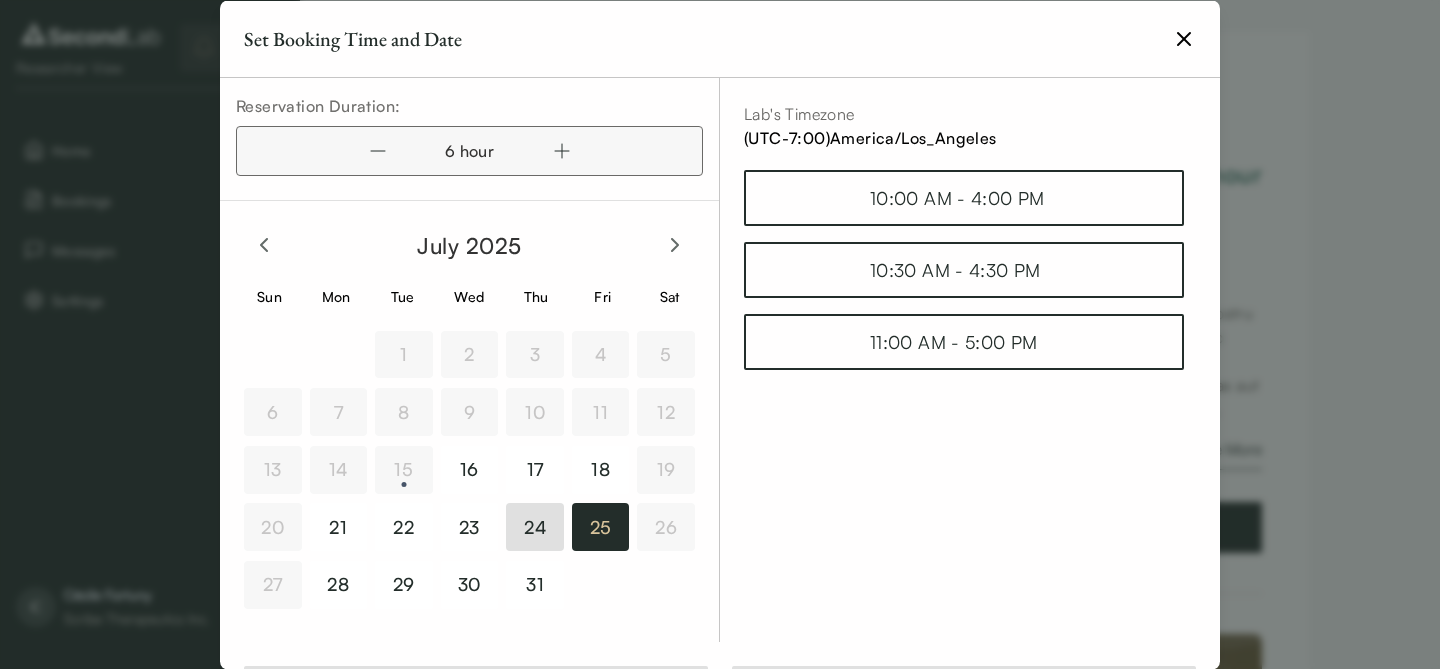 click on "24" at bounding box center [535, 527] 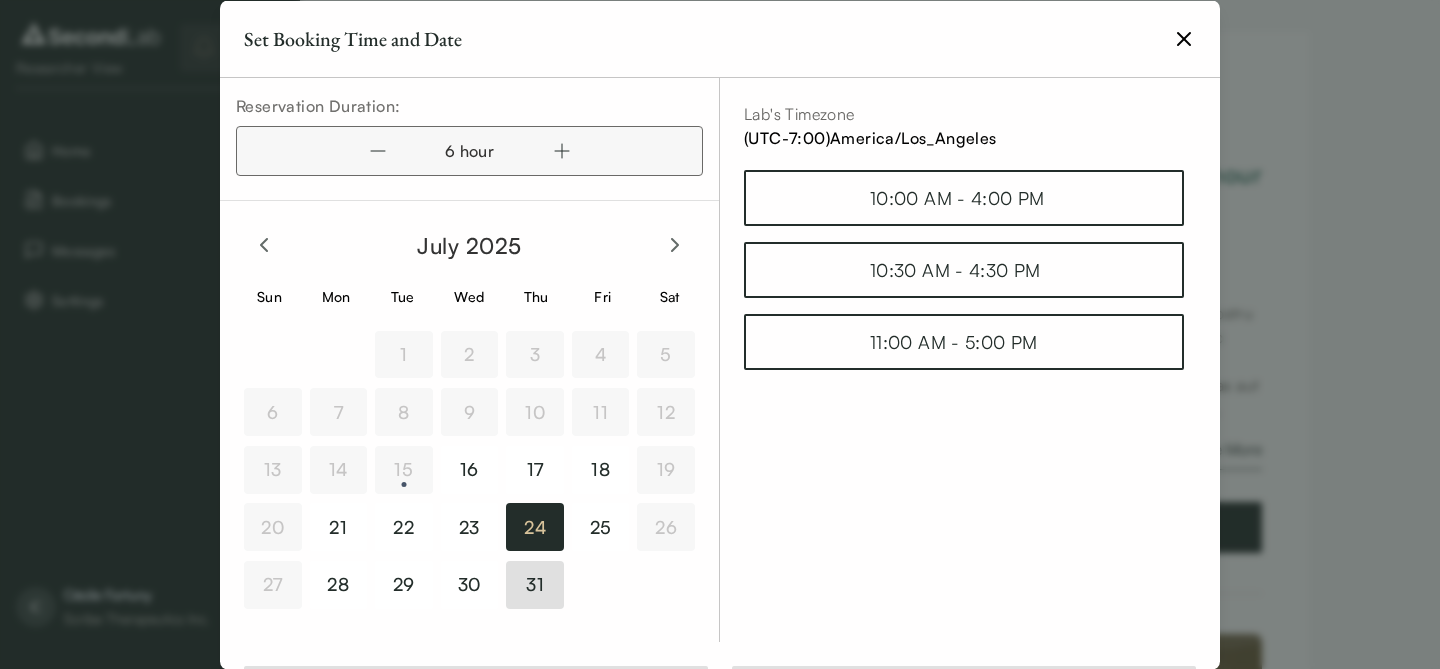 click on "31" at bounding box center [535, 584] 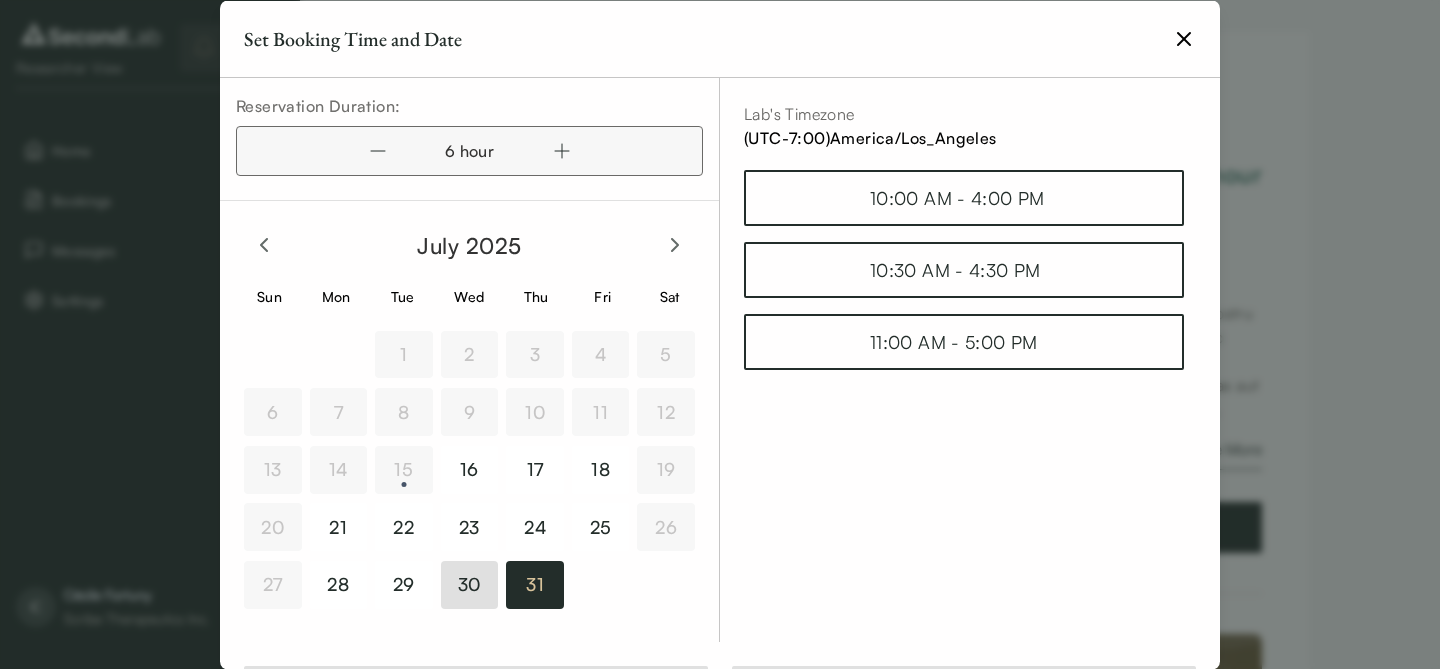 click on "30" at bounding box center (470, 584) 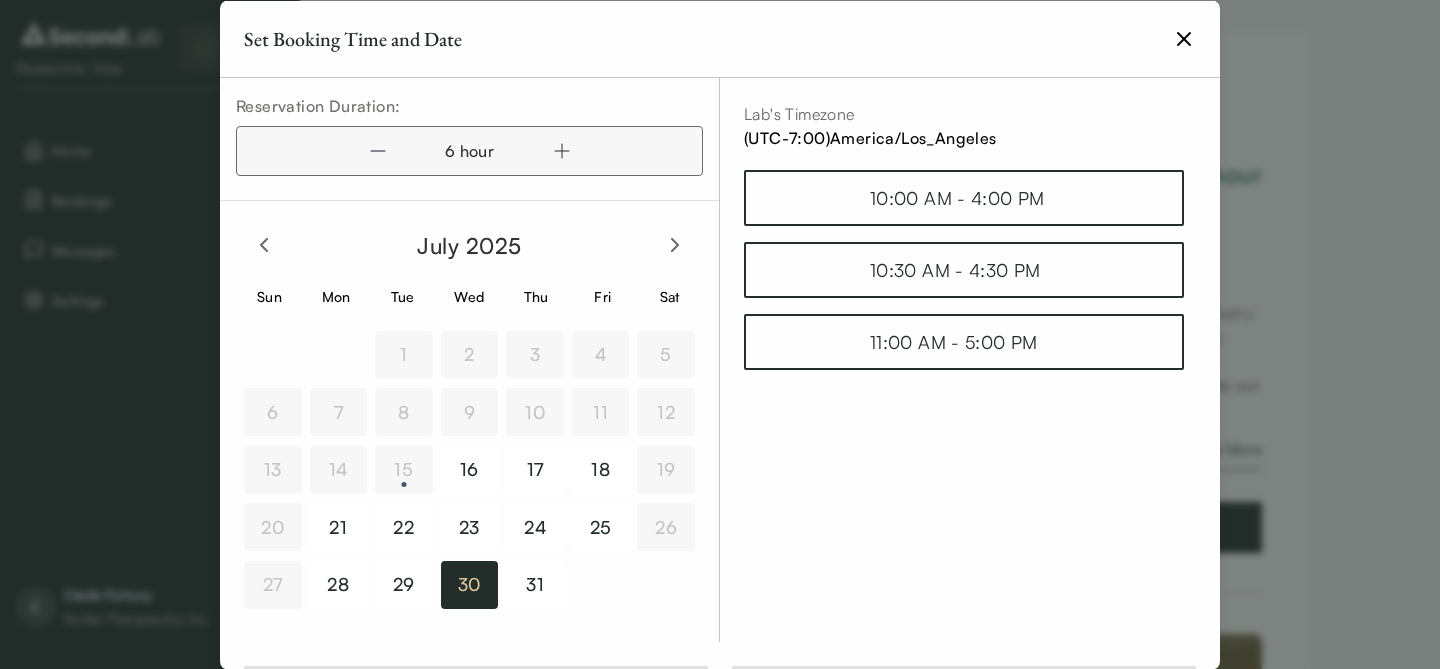 click 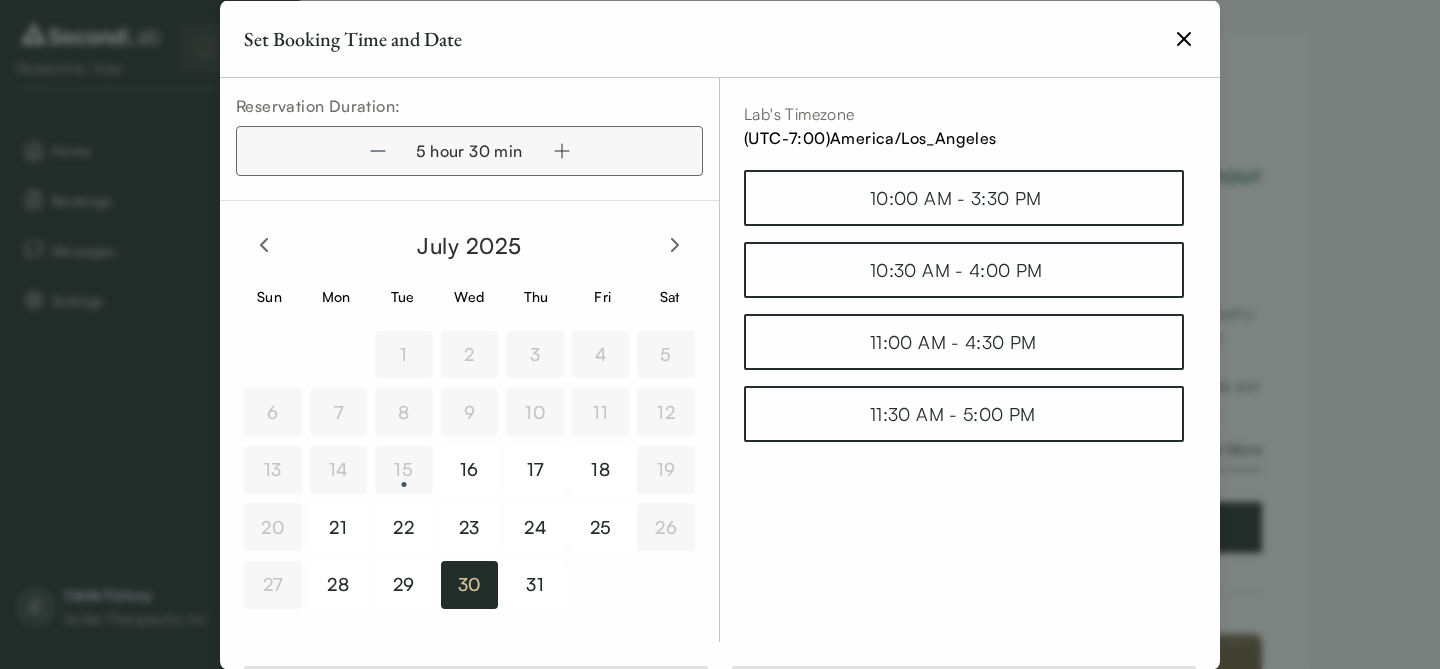 click 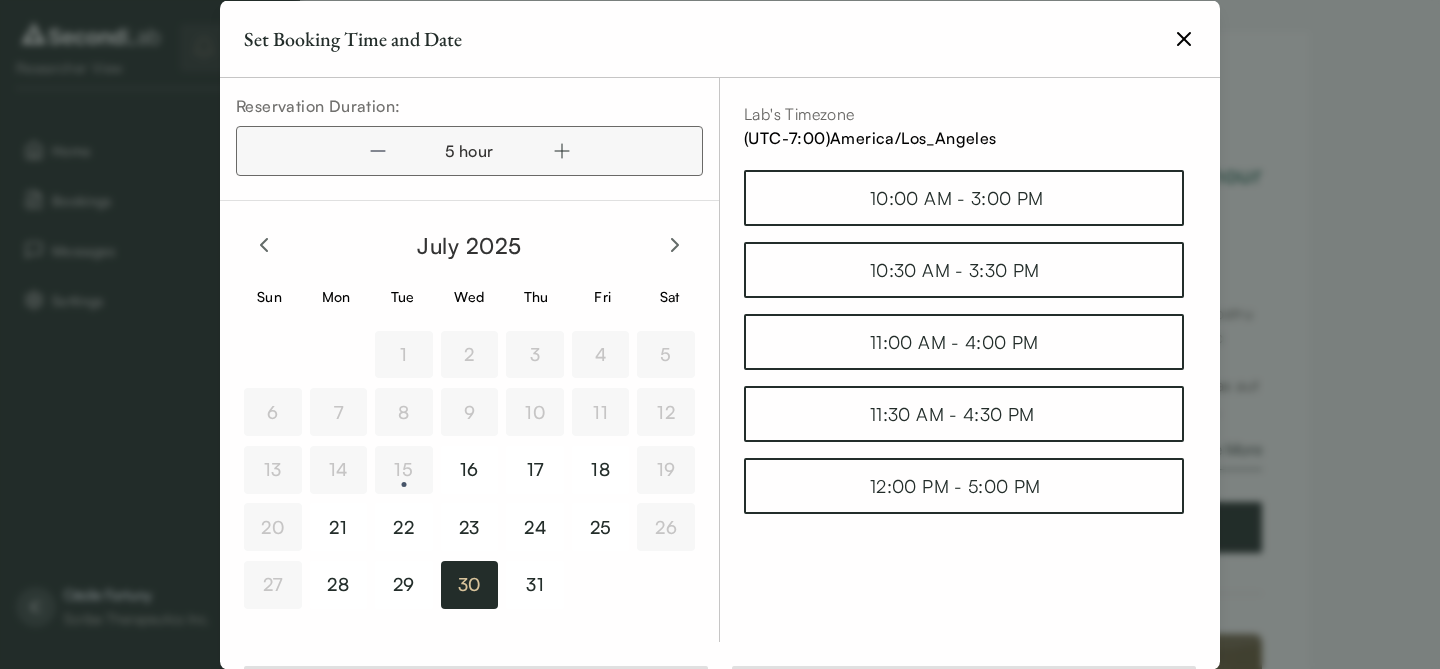 click 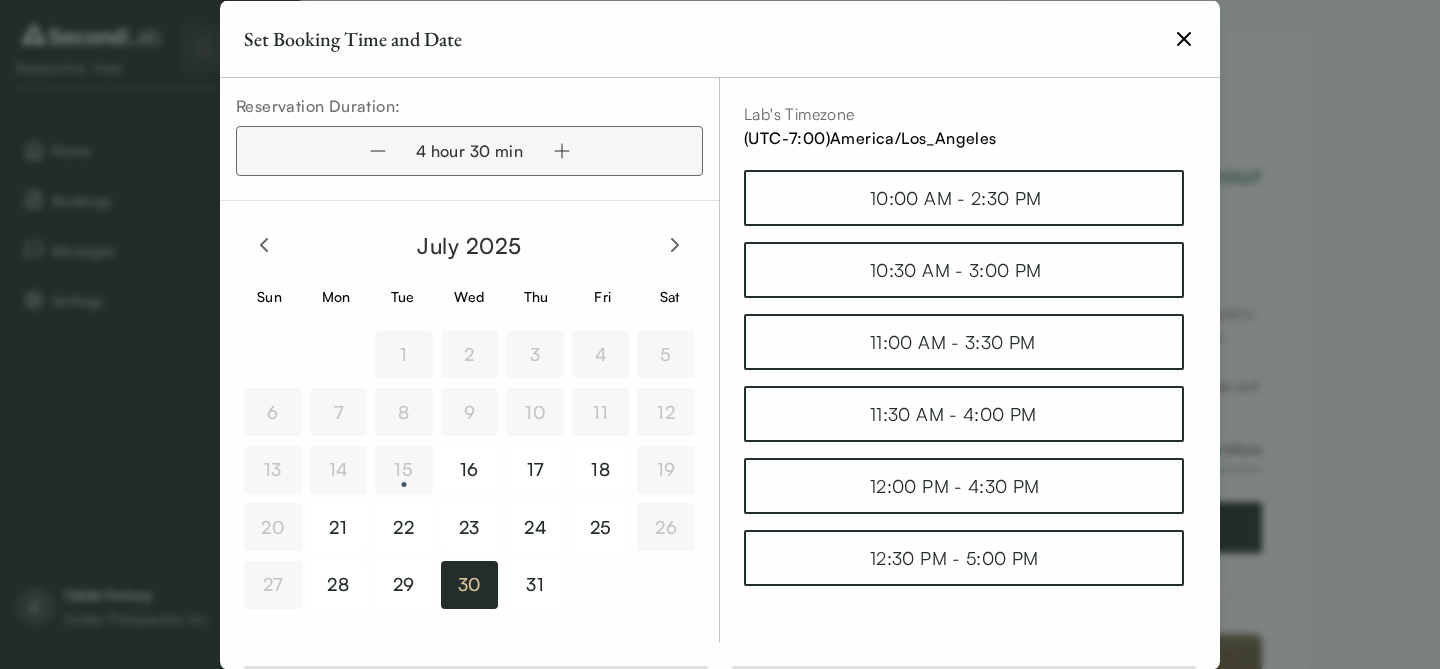 click 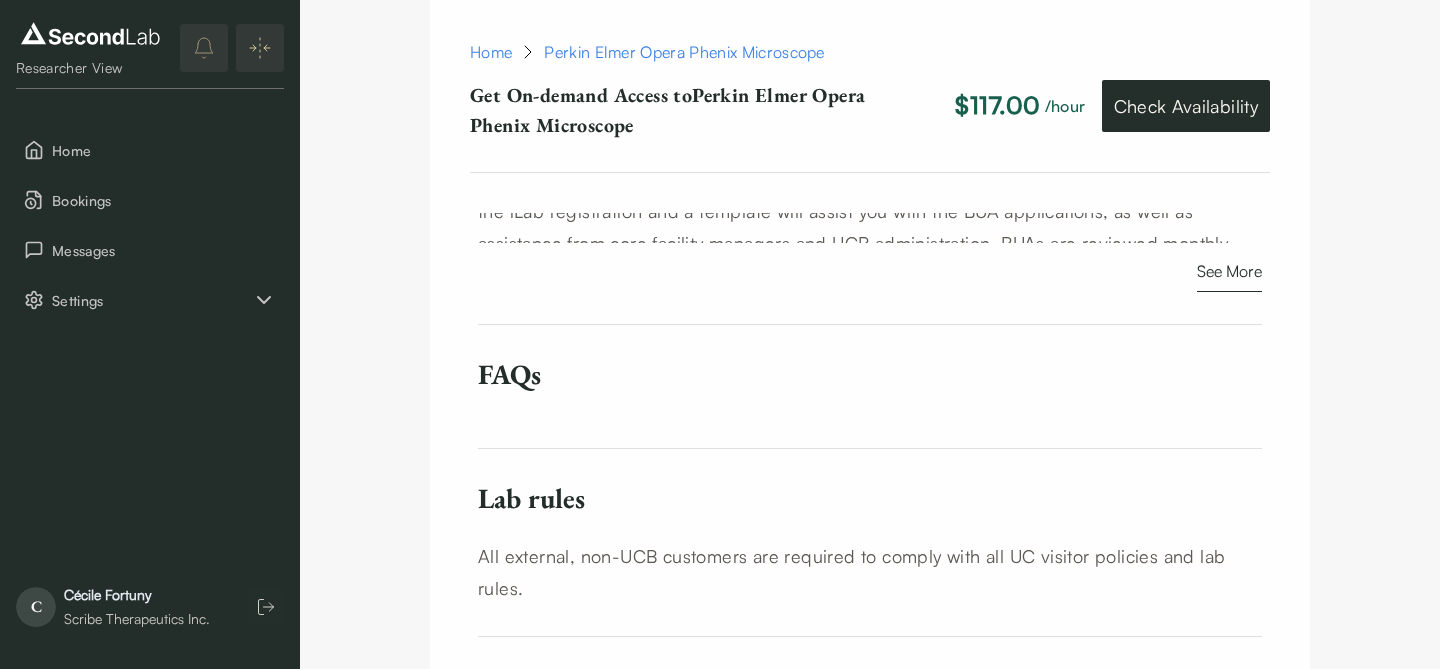 scroll, scrollTop: 1427, scrollLeft: 0, axis: vertical 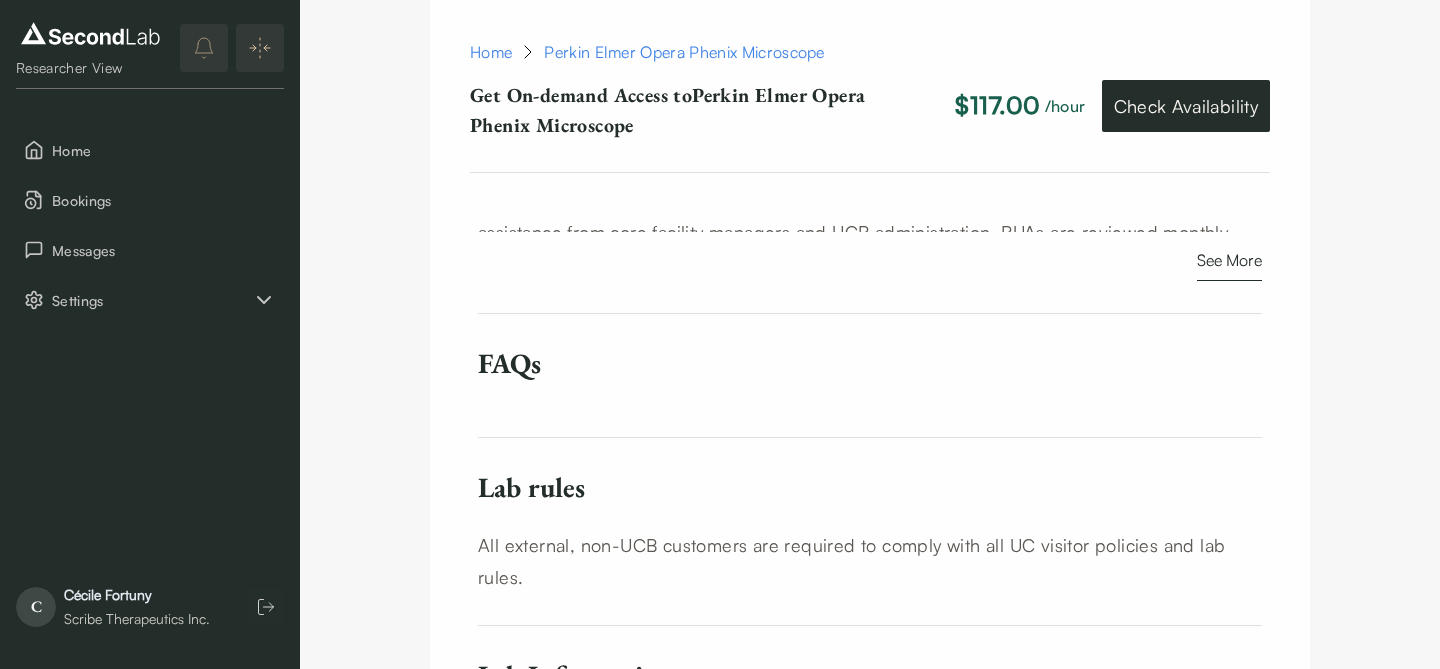 click on "FAQs" at bounding box center [870, 363] 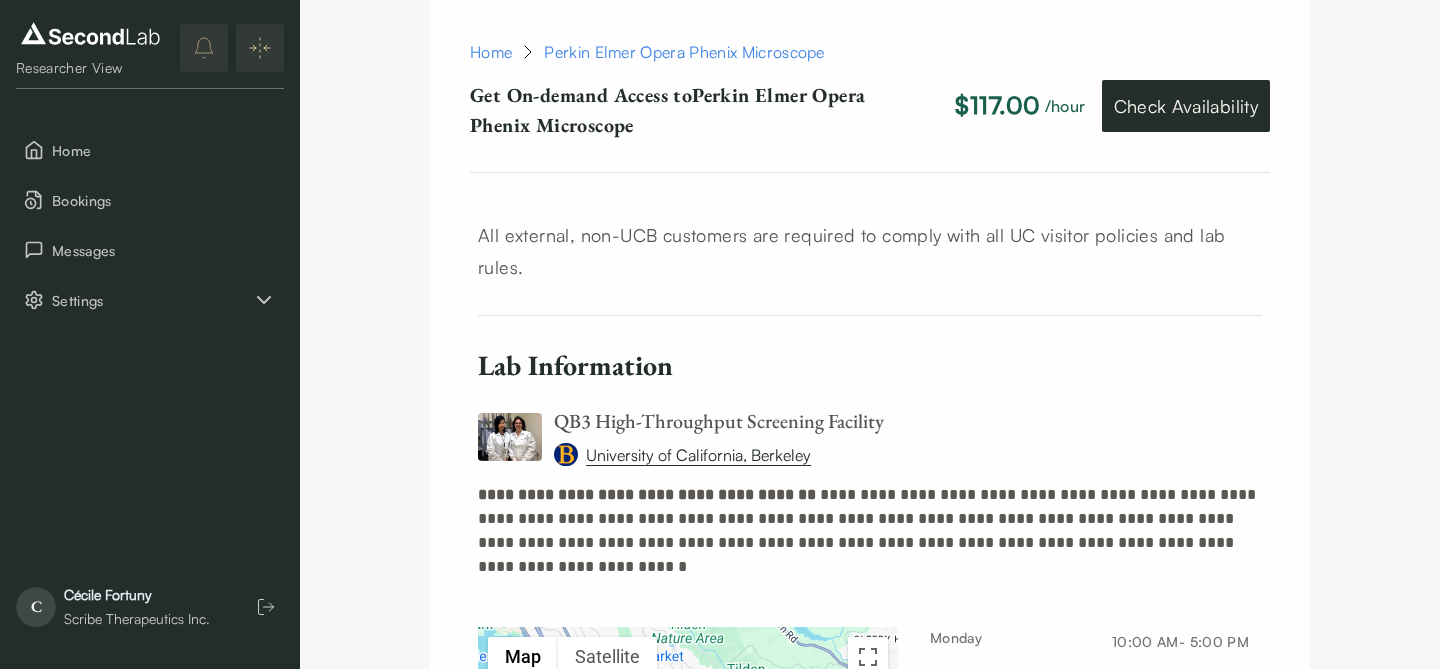 scroll, scrollTop: 1750, scrollLeft: 0, axis: vertical 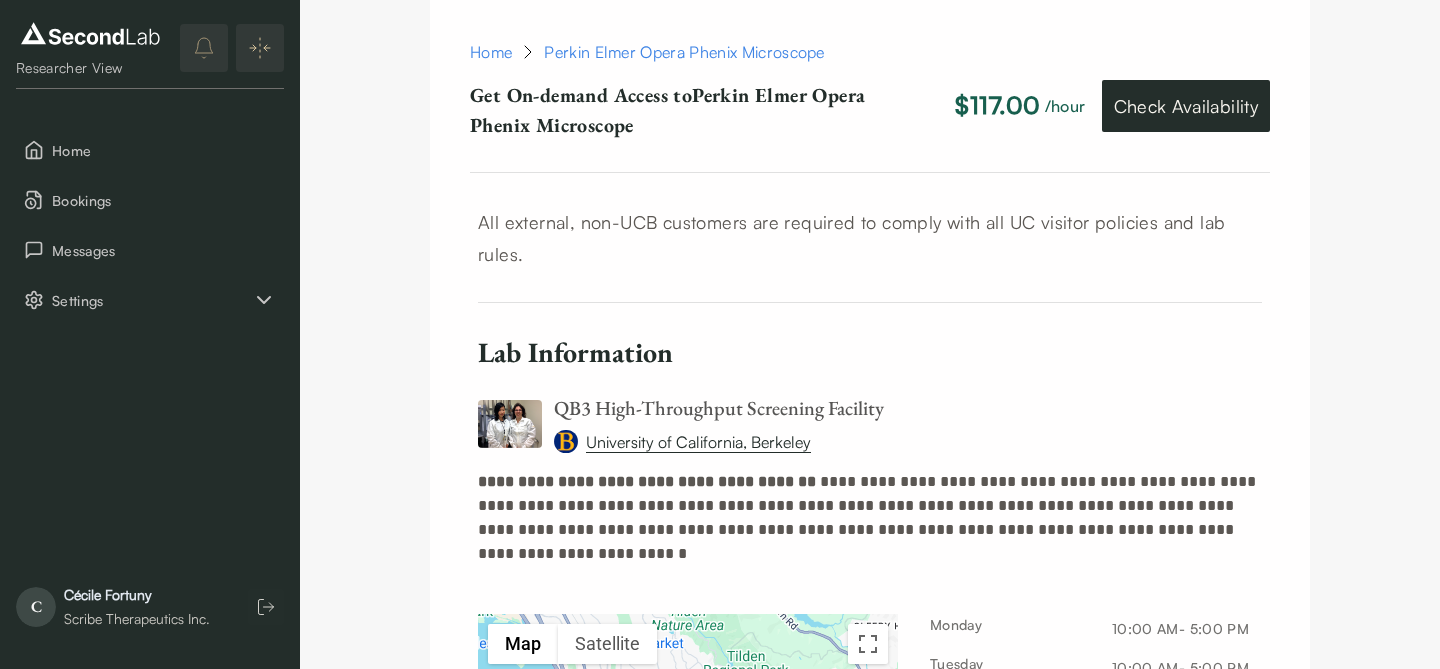 click on "**********" at bounding box center (649, 481) 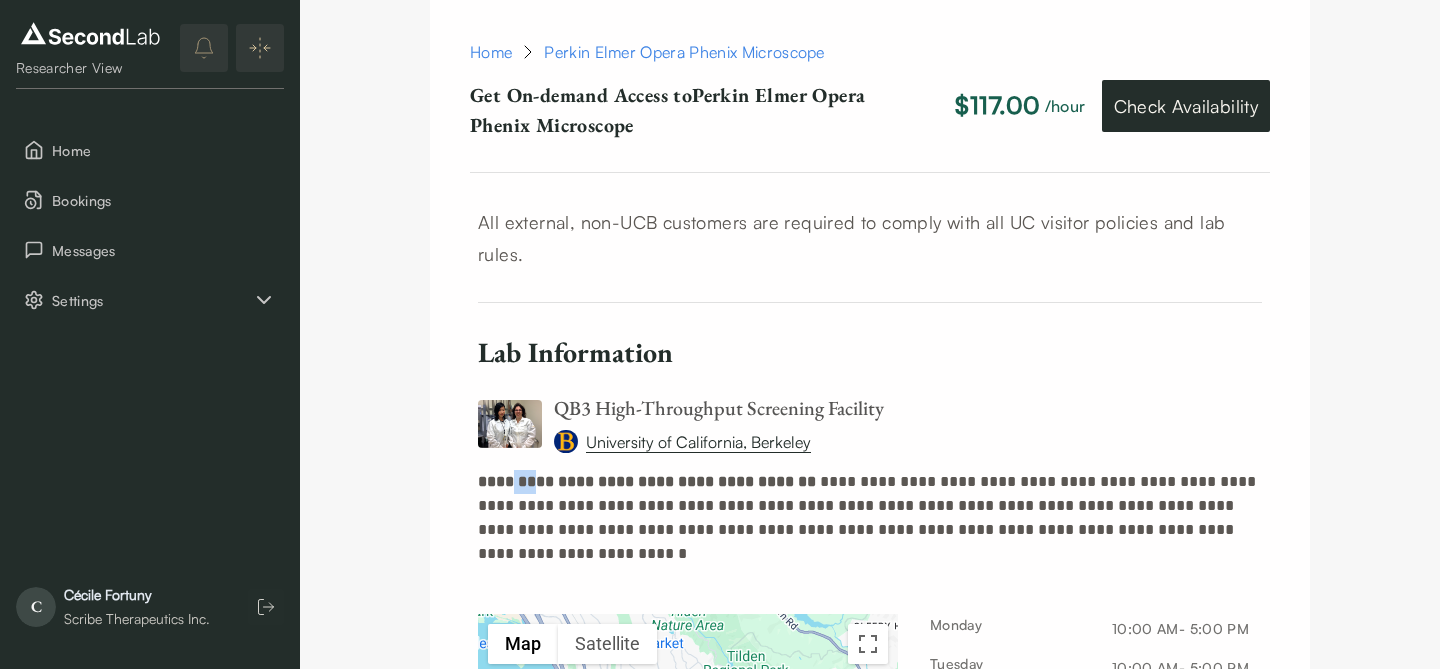 click on "**********" at bounding box center (649, 481) 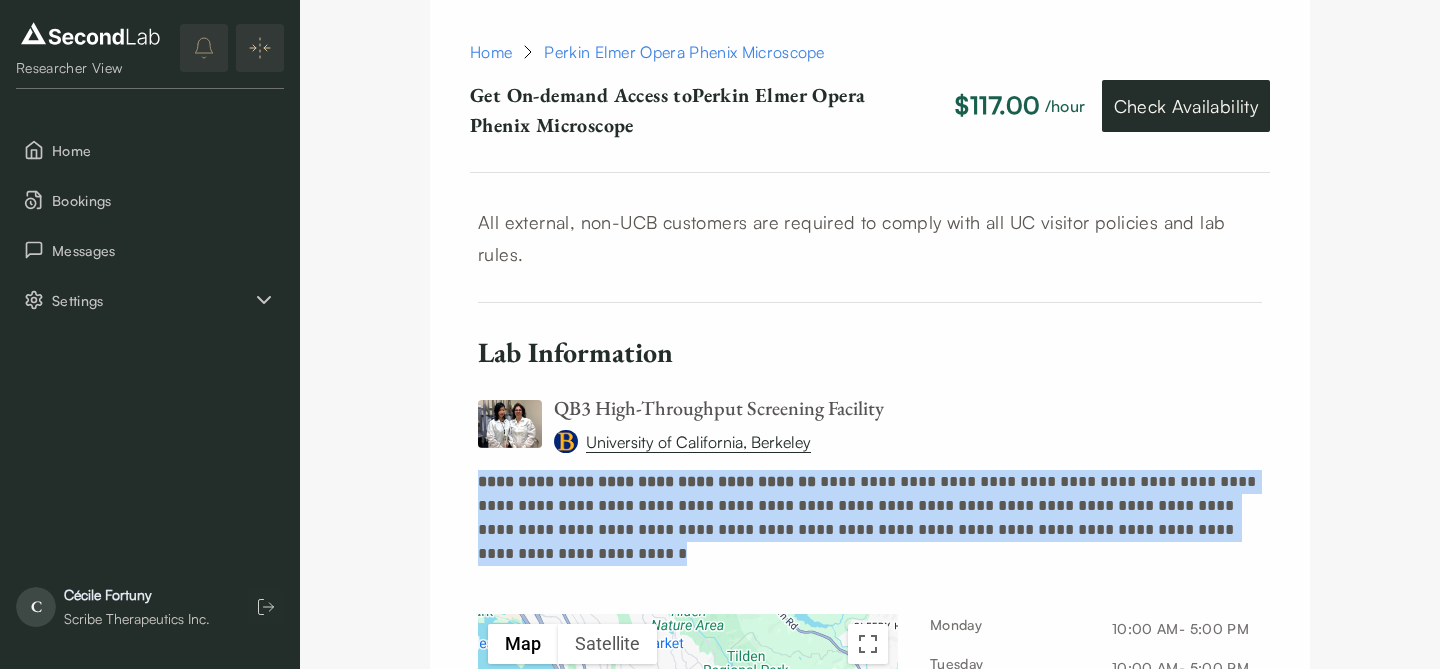 drag, startPoint x: 521, startPoint y: 479, endPoint x: 521, endPoint y: 534, distance: 55 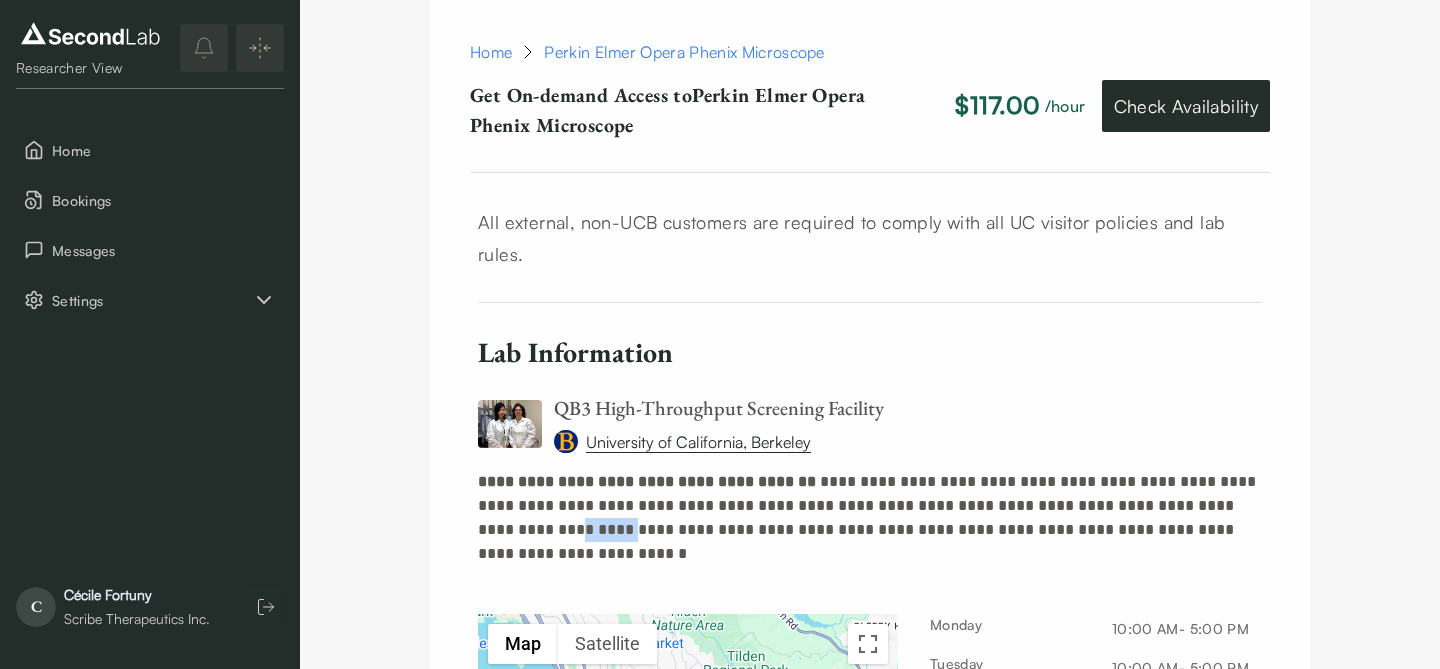 click on "**********" at bounding box center [870, 518] 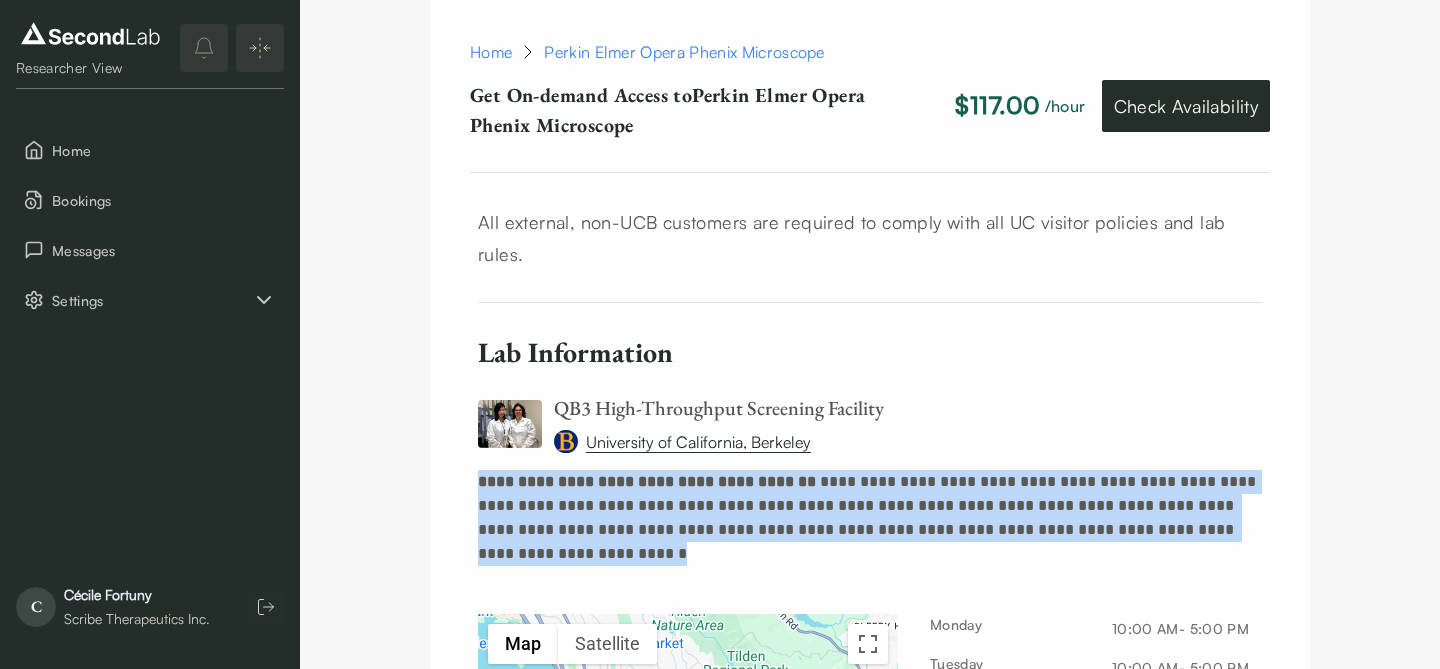 drag, startPoint x: 521, startPoint y: 534, endPoint x: 610, endPoint y: 227, distance: 319.6404 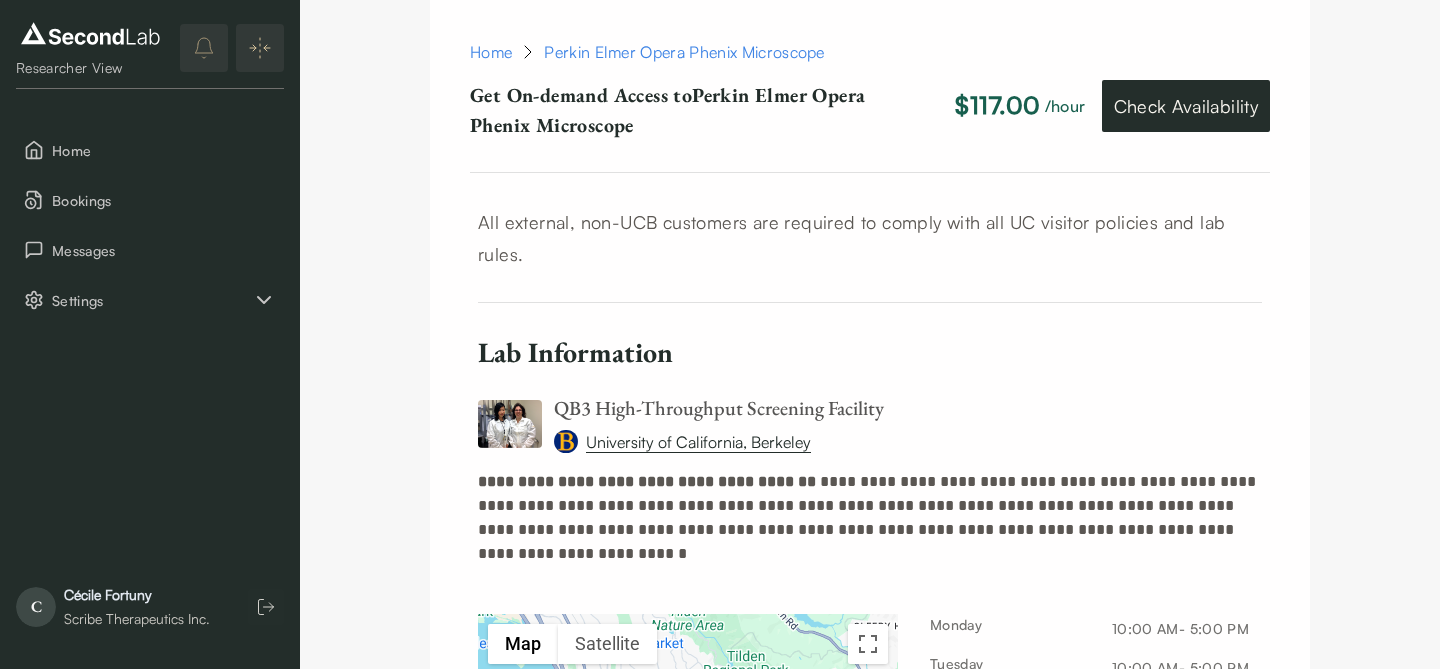 click on "All external, non-UCB customers are required to comply with all UC visitor policies and lab rules." at bounding box center [870, 238] 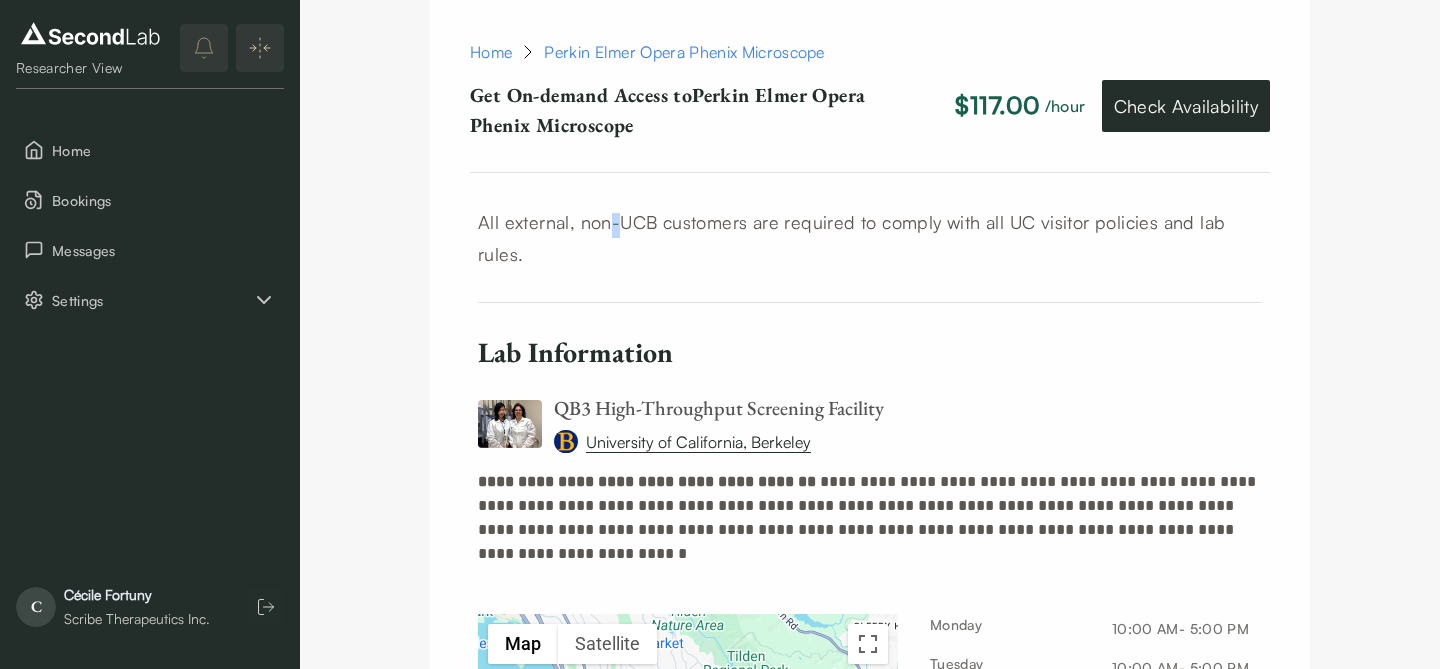 click on "All external, non-UCB customers are required to comply with all UC visitor policies and lab rules." at bounding box center [870, 238] 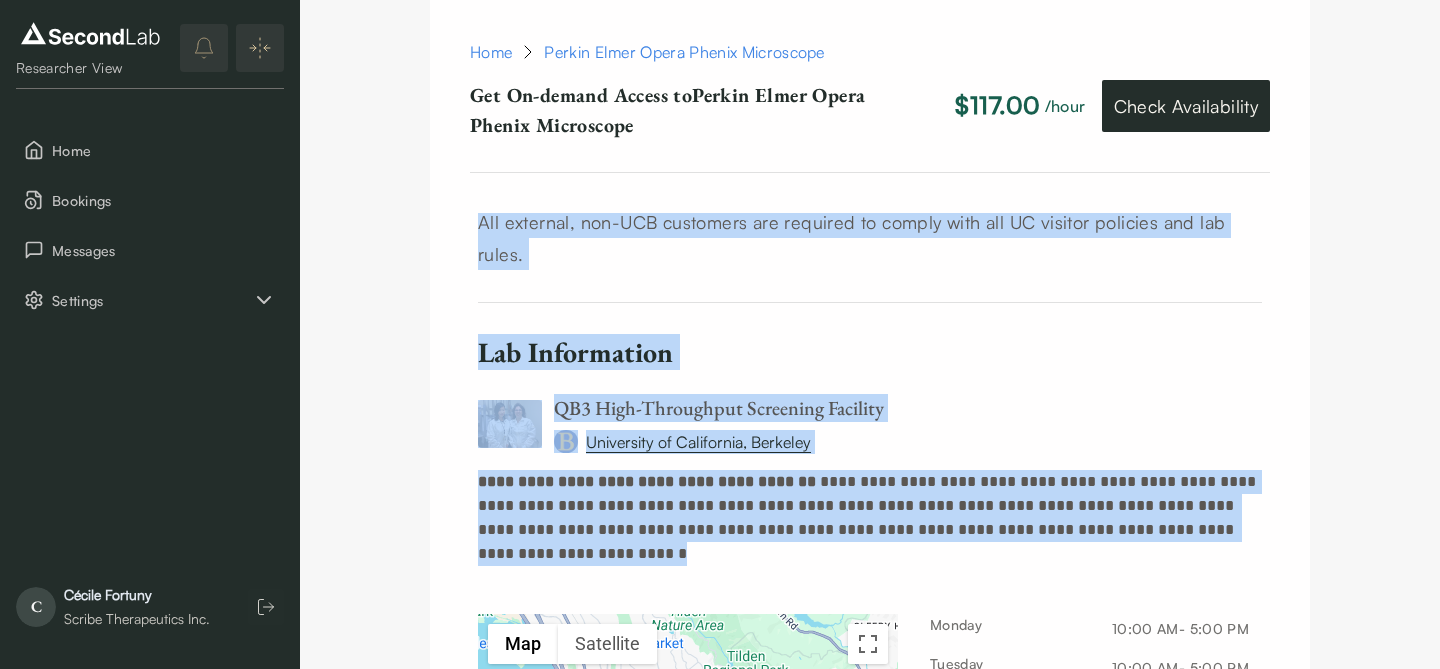 drag, startPoint x: 610, startPoint y: 227, endPoint x: 607, endPoint y: 463, distance: 236.01907 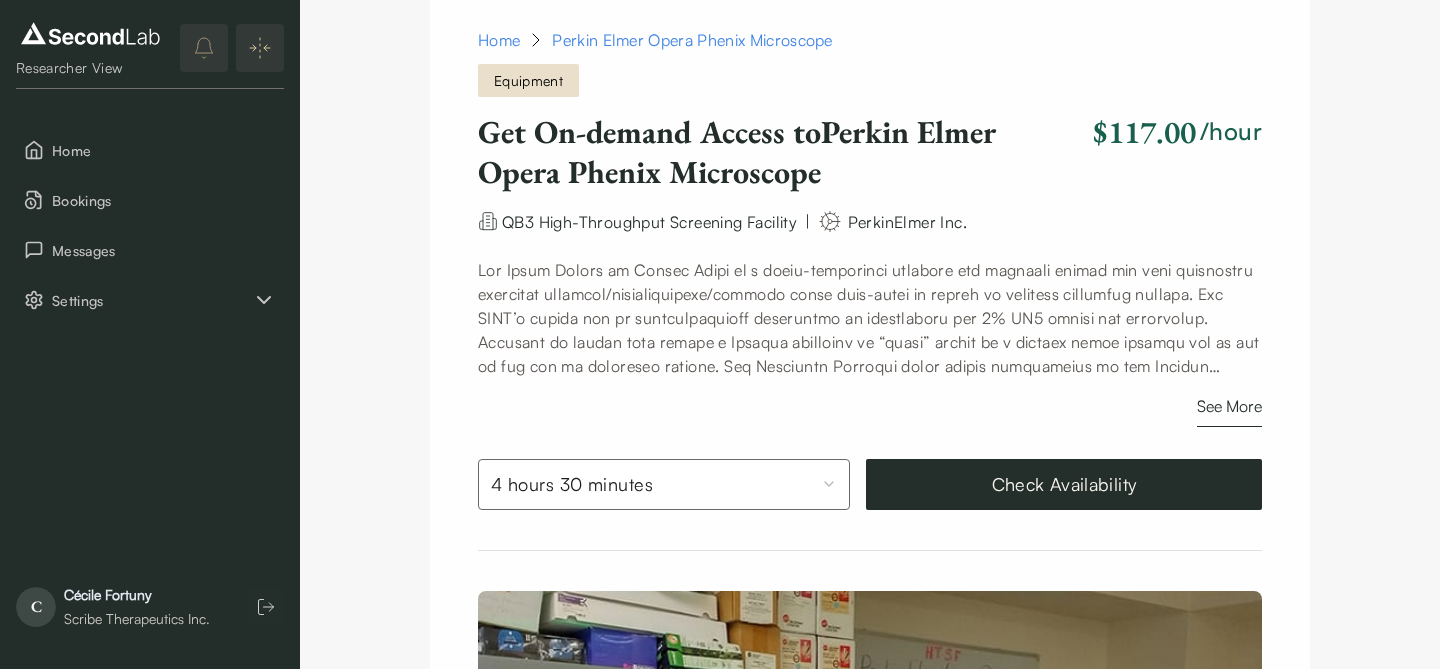 scroll, scrollTop: 37, scrollLeft: 0, axis: vertical 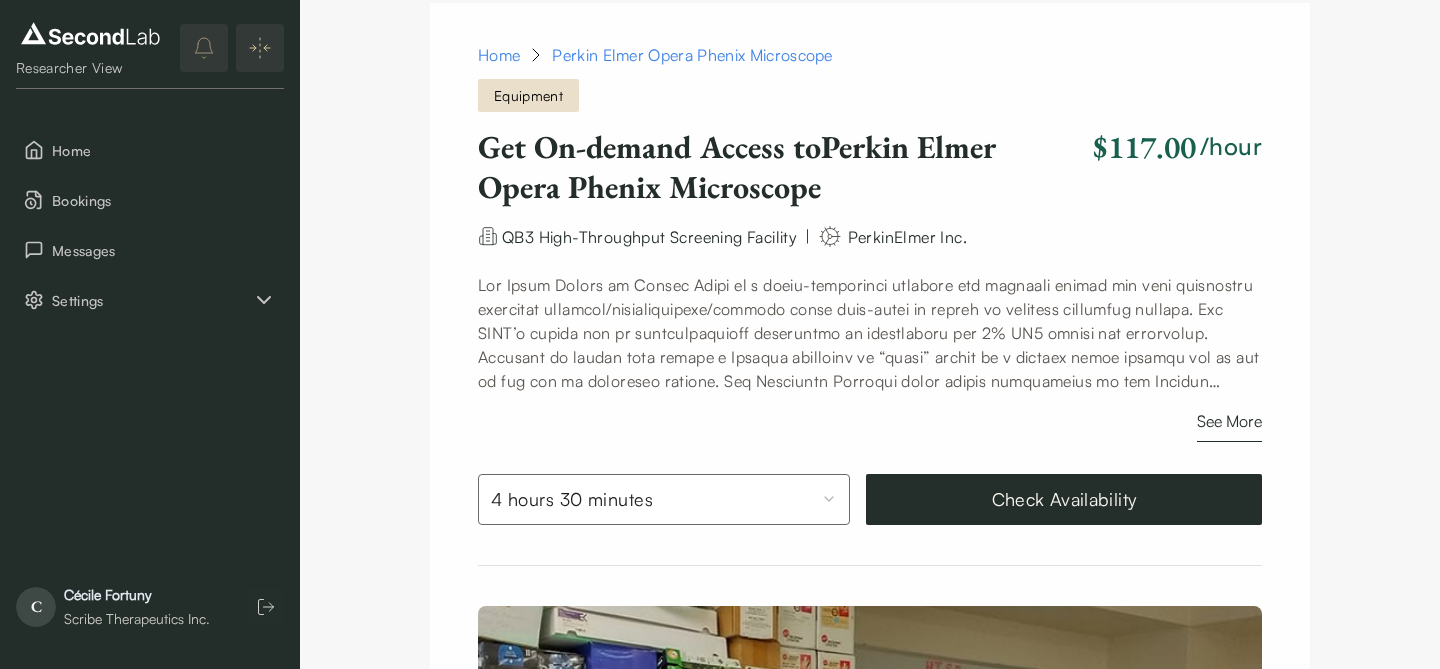 click at bounding box center [870, 333] 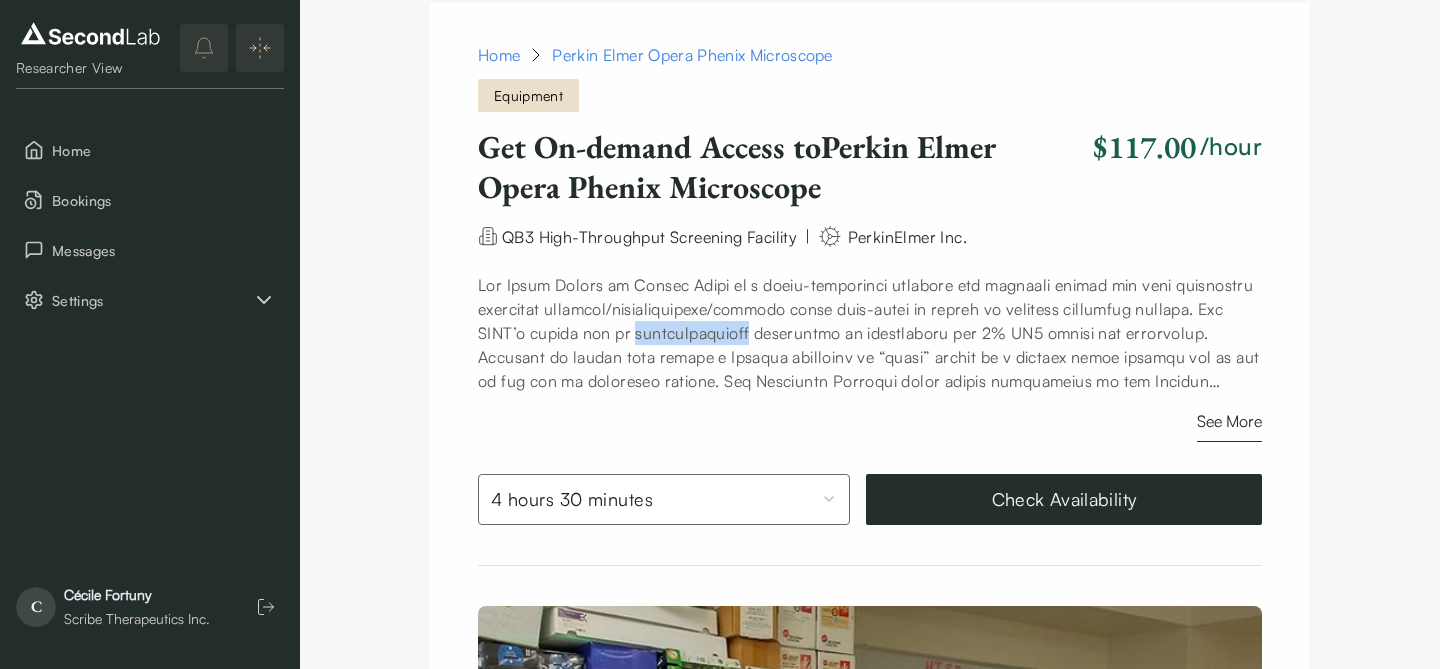 click at bounding box center [870, 333] 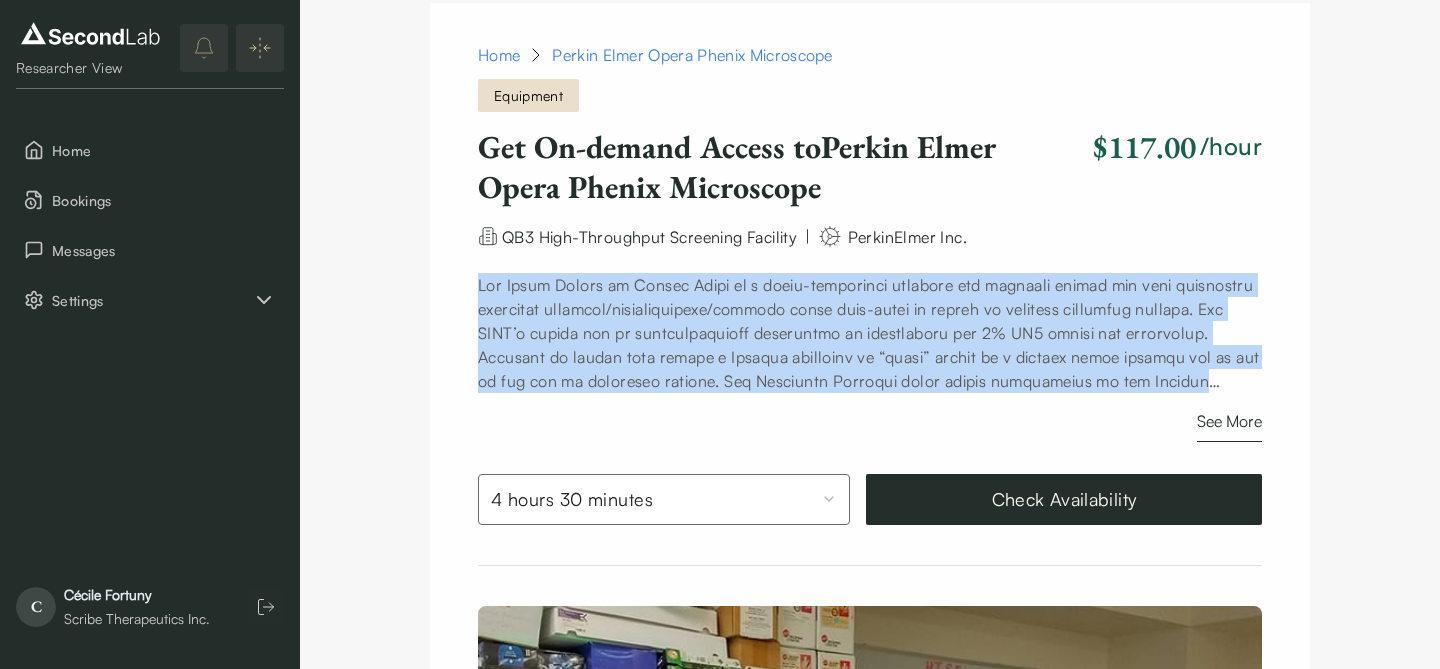 click at bounding box center (870, 333) 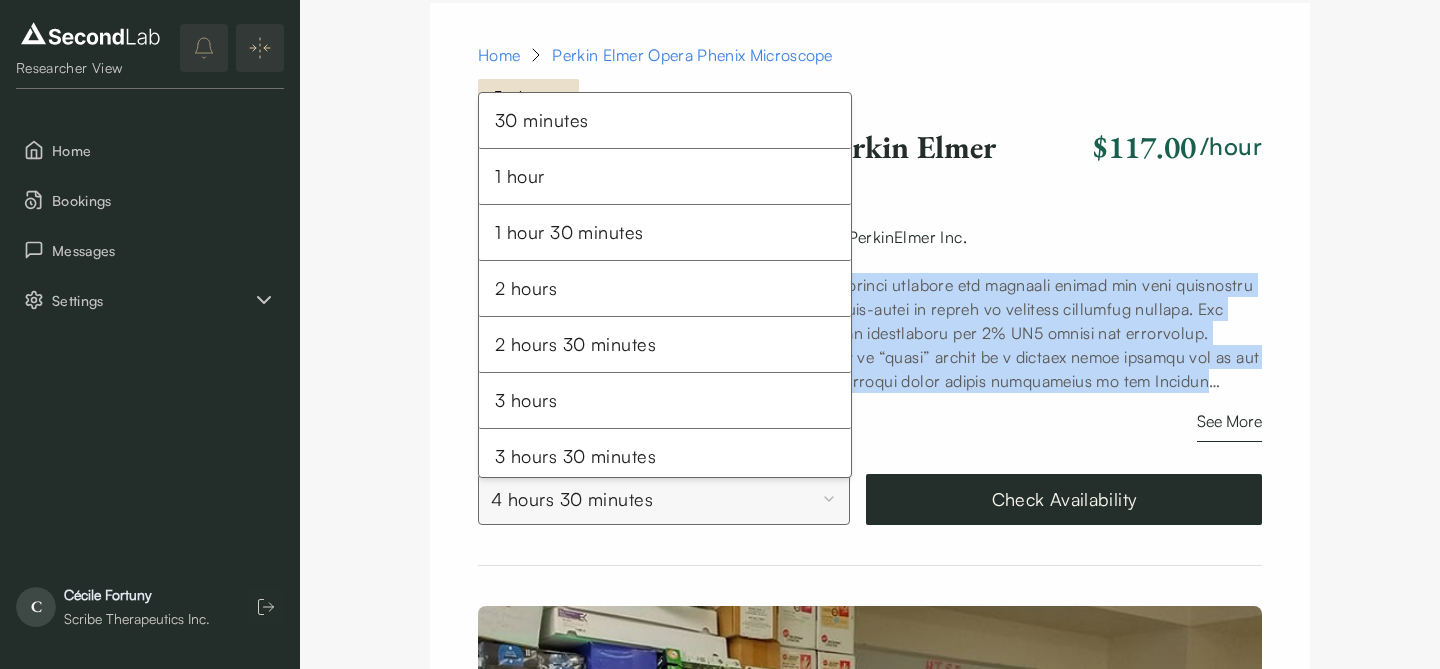 click on "SKIP TO CONTENT Researcher View Home Bookings Messages Settings CF Researcher View Home Bookings Messages Settings C Cécile   Fortuny Scribe Therapeutics Inc. Home Perkin Elmer Opera Phenix Microscope Equipment Home Perkin Elmer Opera Phenix Microscope Get On-demand Access to  Perkin Elmer Opera Phenix Microscope $117.00 /hour Check Availability Get On-demand Access to  Perkin Elmer Opera Phenix Microscope   $117.00 /hour QB3 High-Throughput Screening Facility |   PerkinElmer Inc. See More 4 hours 30 minutes Check Availability See all Access Guideline NOTE: Access to UC Berkeley facilities and services requires prior university approval which takes as little as 24 hours. Select "Request Access" button to begin the process and contact  support@example.com  with any questions. Each user must complete instrument-specific training before using the instrumentation. See listing descriptions for more details. See More FAQs Lab rules Lab Information QB3 High-Throughput Screening Facility ← Move left → ↑ ↓" at bounding box center [720, 1366] 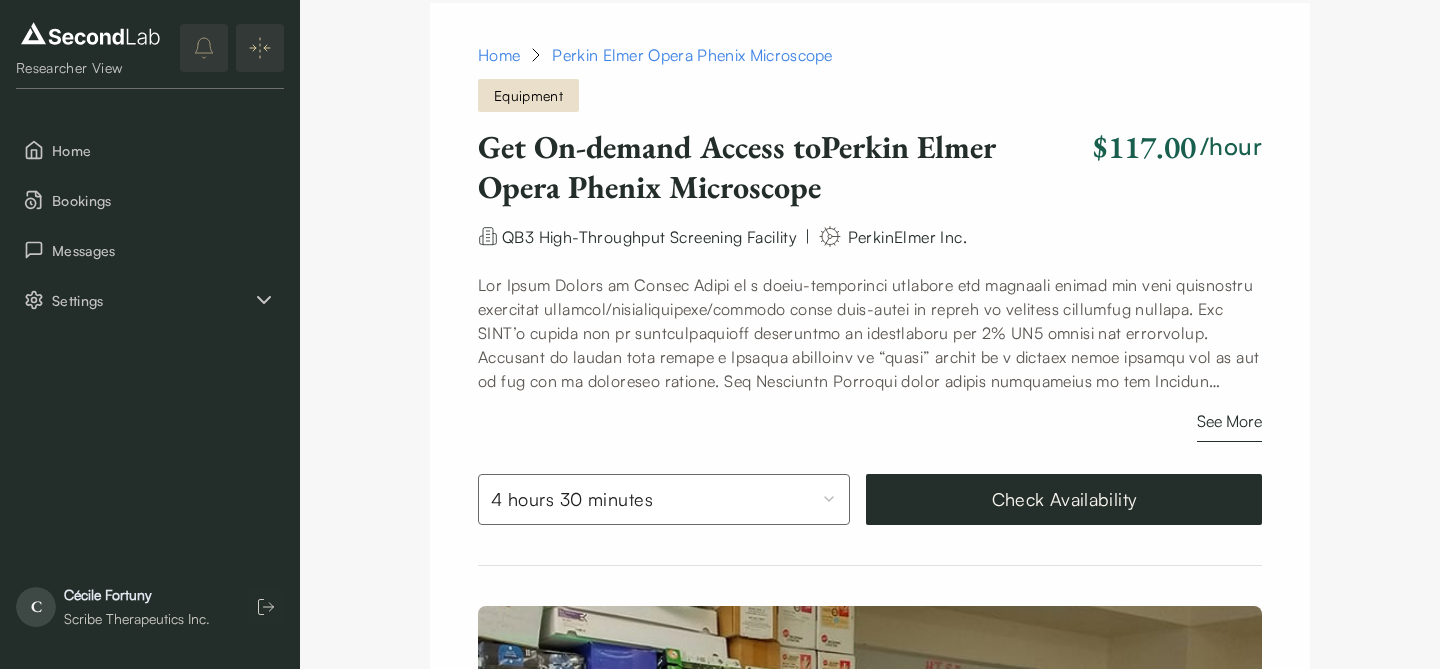 click on "SKIP TO CONTENT Researcher View Home Bookings Messages Settings CF Researcher View Home Bookings Messages Settings C Cécile   Fortuny Scribe Therapeutics Inc. Home Perkin Elmer Opera Phenix Microscope Equipment Home Perkin Elmer Opera Phenix Microscope Get On-demand Access to  Perkin Elmer Opera Phenix Microscope $117.00 /hour Check Availability Get On-demand Access to  Perkin Elmer Opera Phenix Microscope   $117.00 /hour QB3 High-Throughput Screening Facility |   PerkinElmer Inc. See More 4 hours 30 minutes Check Availability See all Access Guideline NOTE: Access to UC Berkeley facilities and services requires prior university approval which takes as little as 24 hours. Select "Request Access" button to begin the process and contact  support@example.com  with any questions. Each user must complete instrument-specific training before using the instrumentation. See listing descriptions for more details. See More FAQs Lab rules Lab Information QB3 High-Throughput Screening Facility ← Move left → ↑ ↓" at bounding box center (720, 1366) 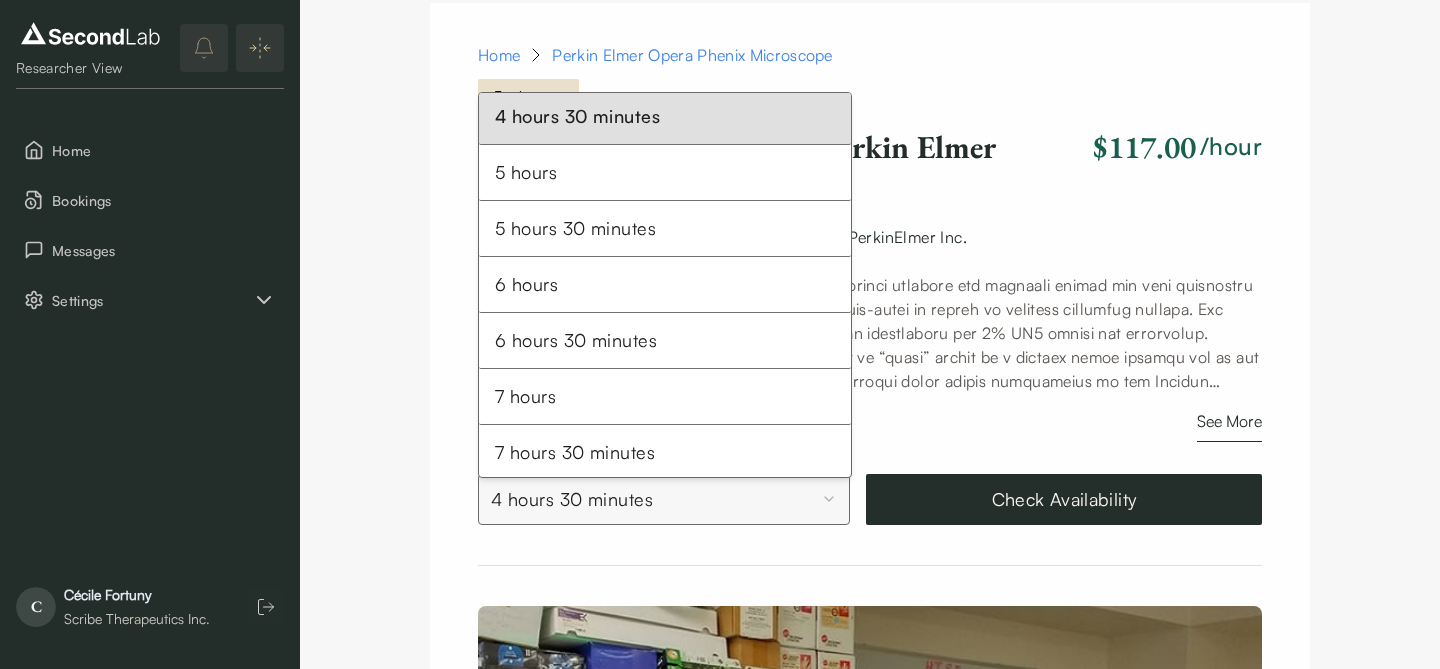 scroll, scrollTop: 419, scrollLeft: 0, axis: vertical 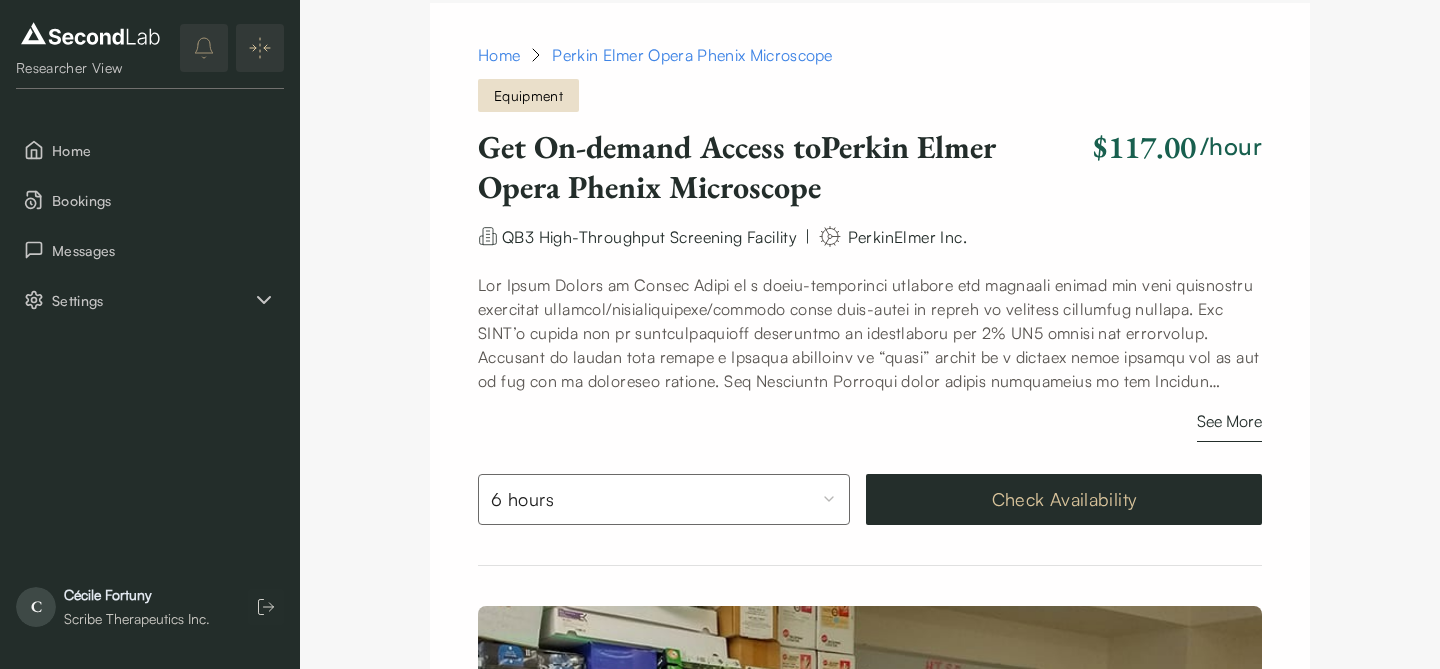 click on "Check Availability" at bounding box center (1064, 499) 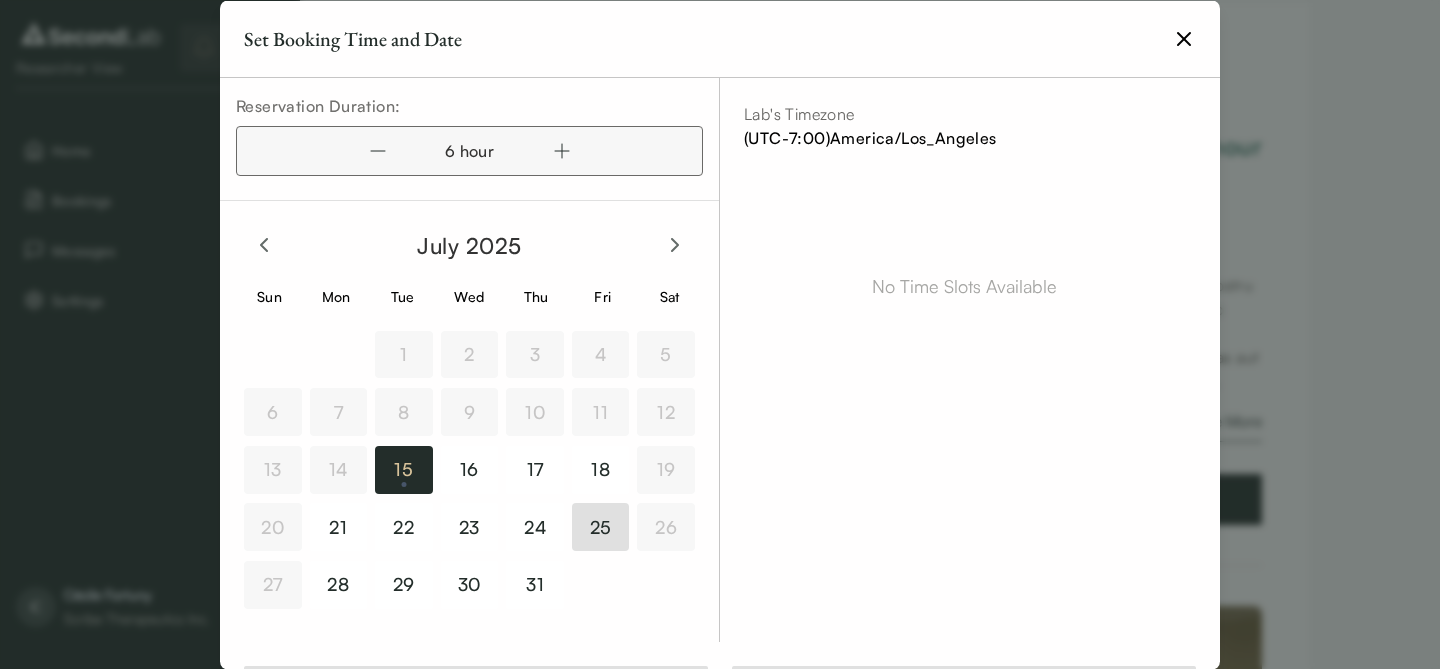click on "25" at bounding box center (601, 527) 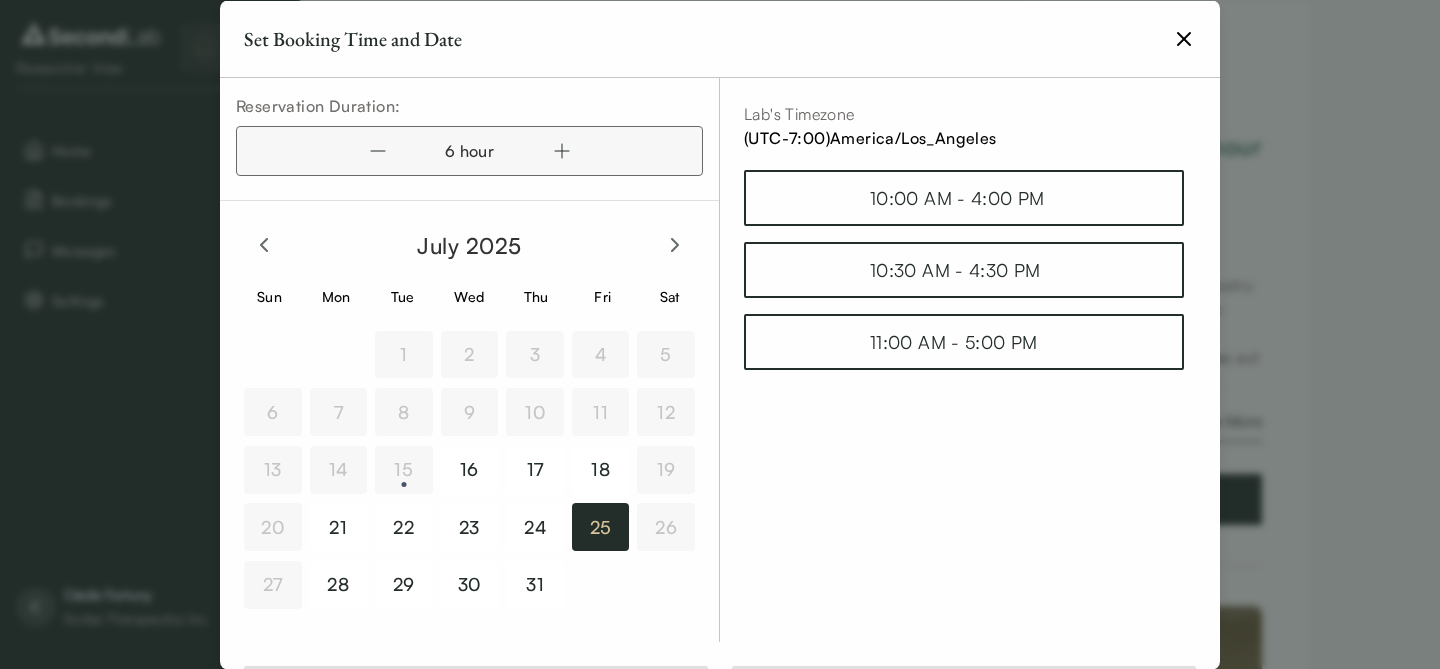 click 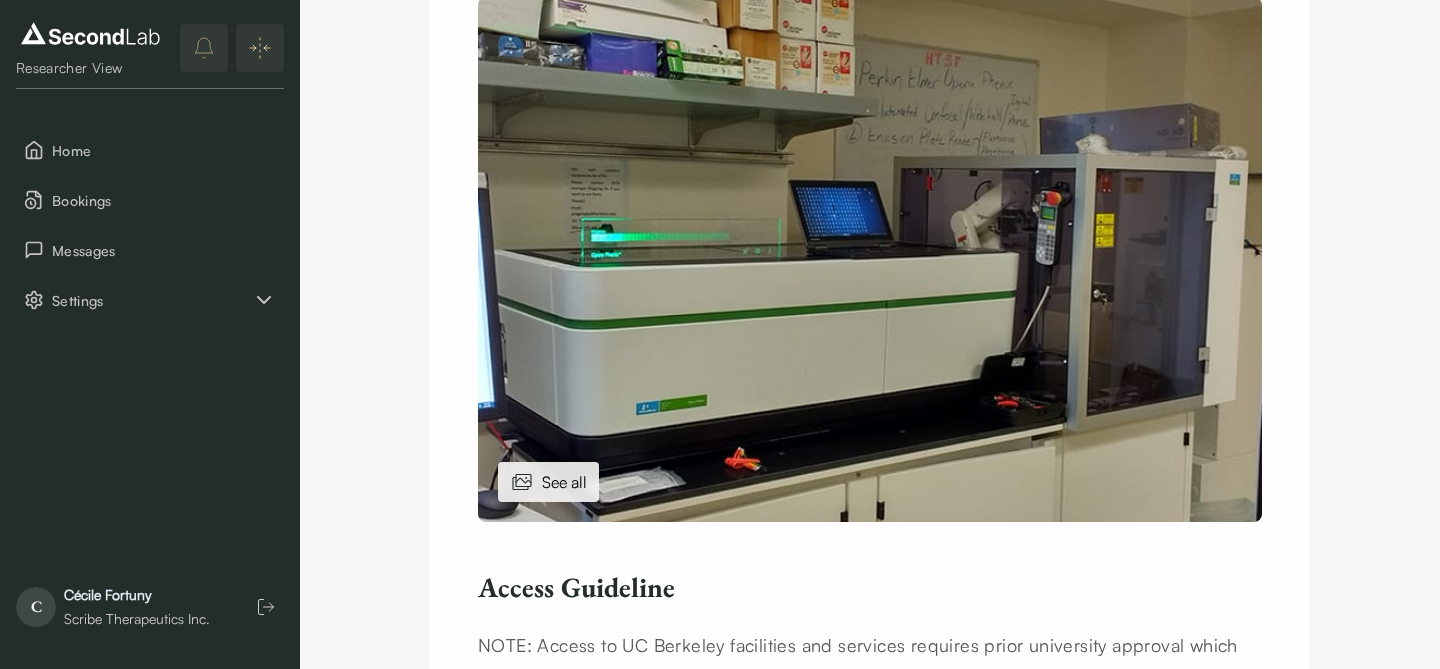 scroll, scrollTop: 0, scrollLeft: 0, axis: both 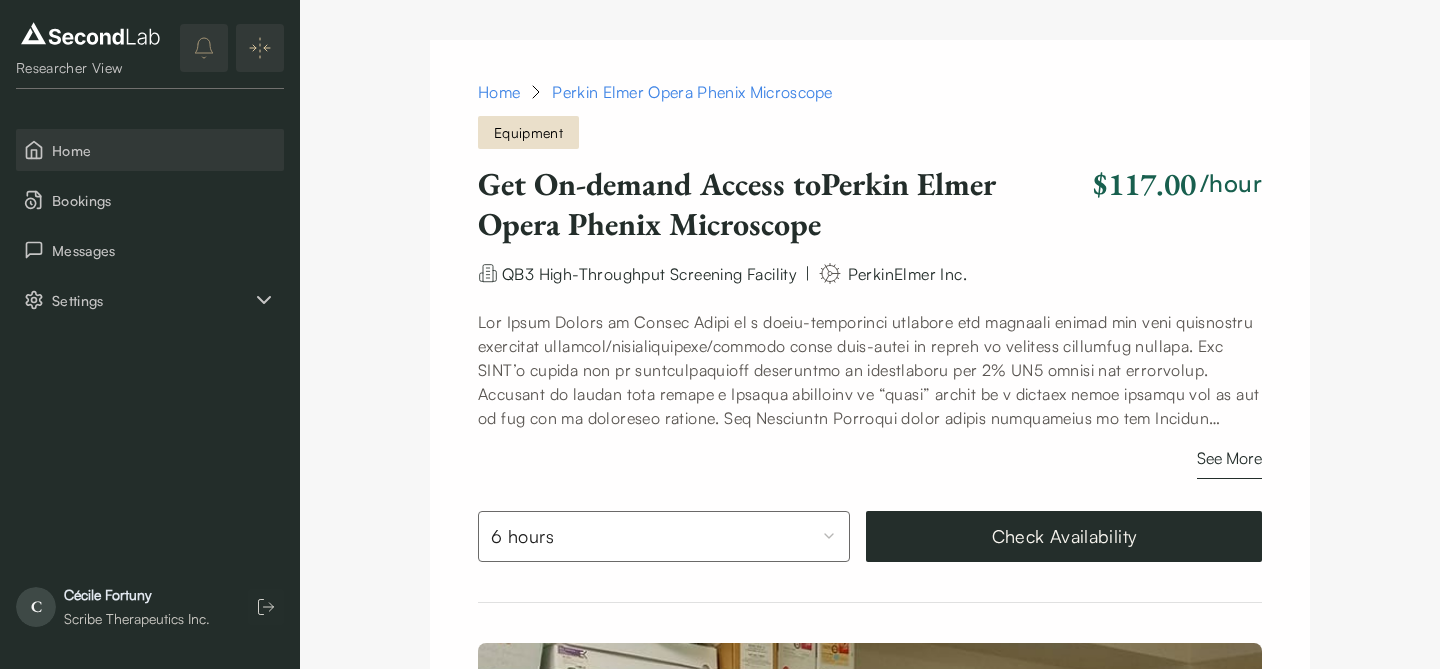 click on "Home" at bounding box center [164, 150] 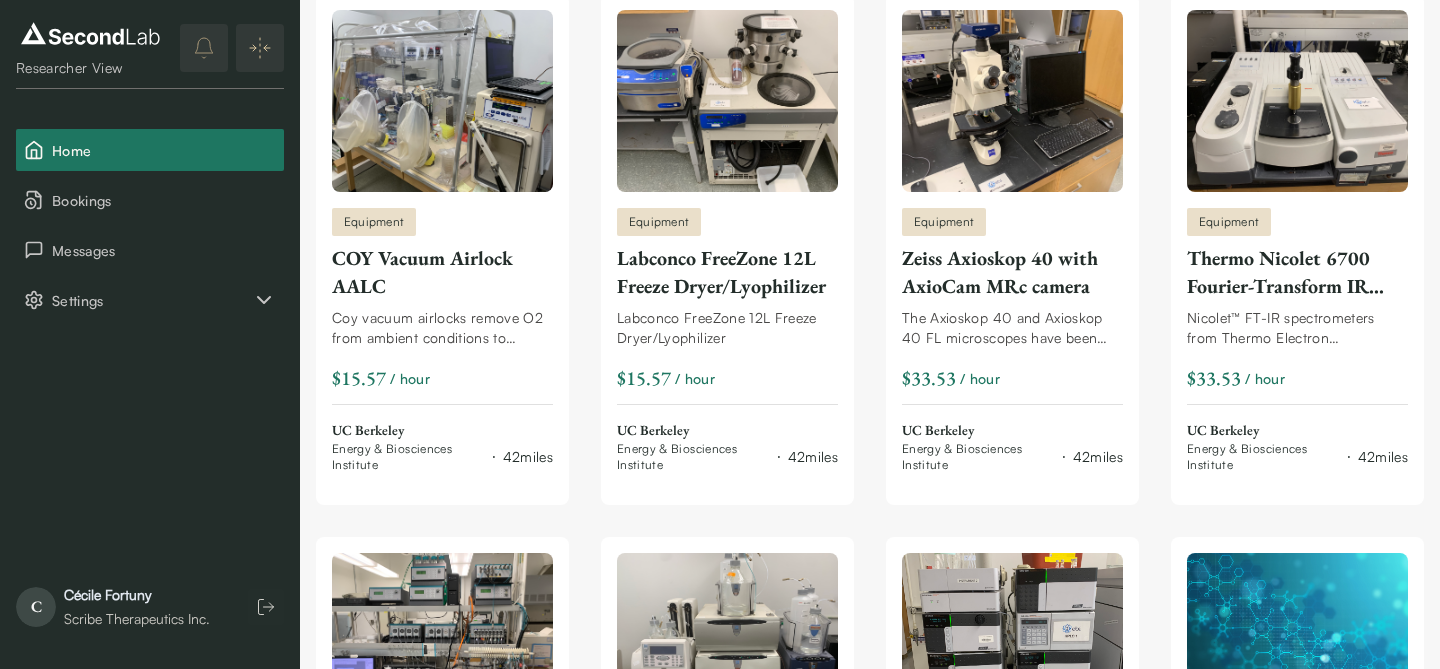 scroll, scrollTop: 1888, scrollLeft: 0, axis: vertical 